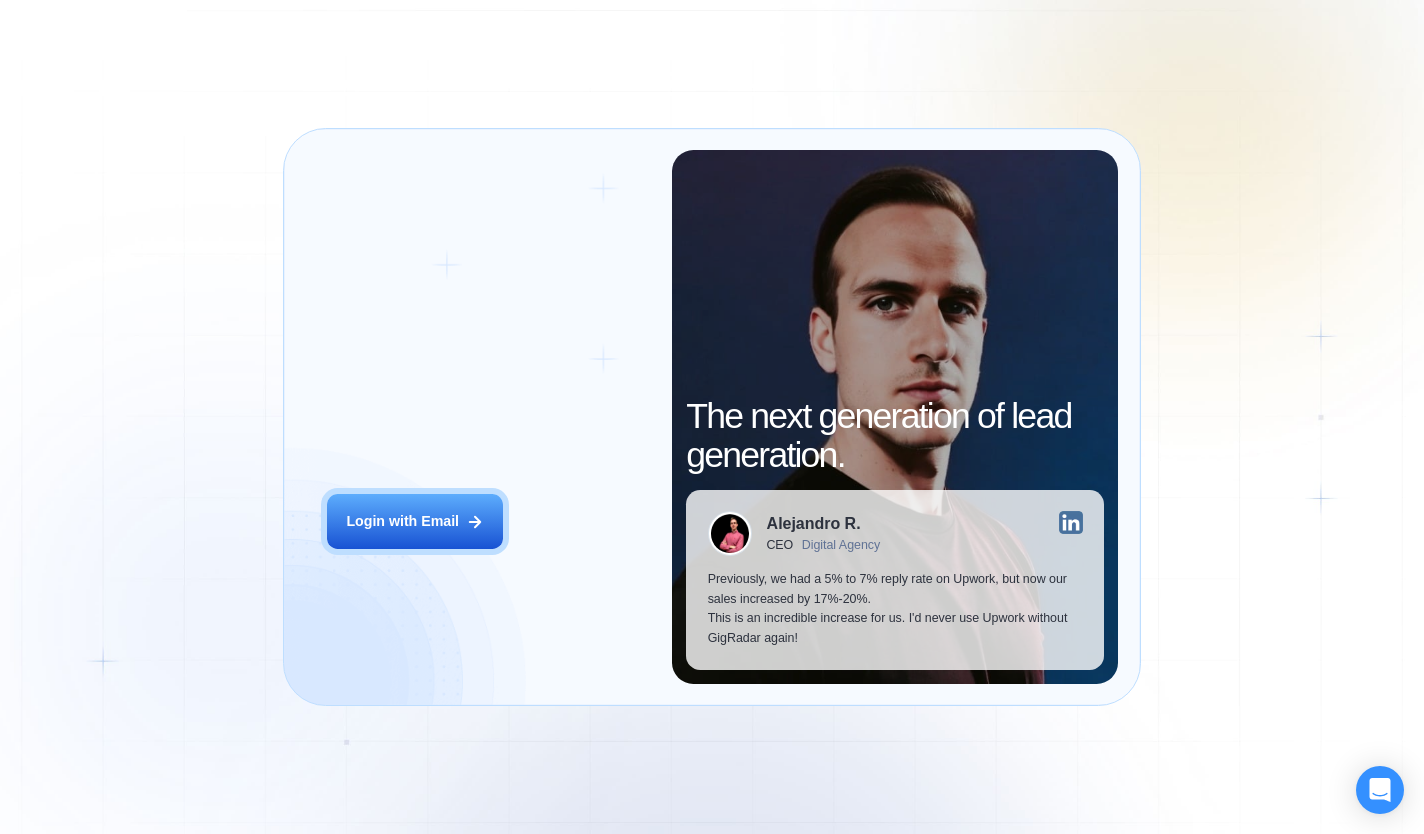 scroll, scrollTop: 0, scrollLeft: 0, axis: both 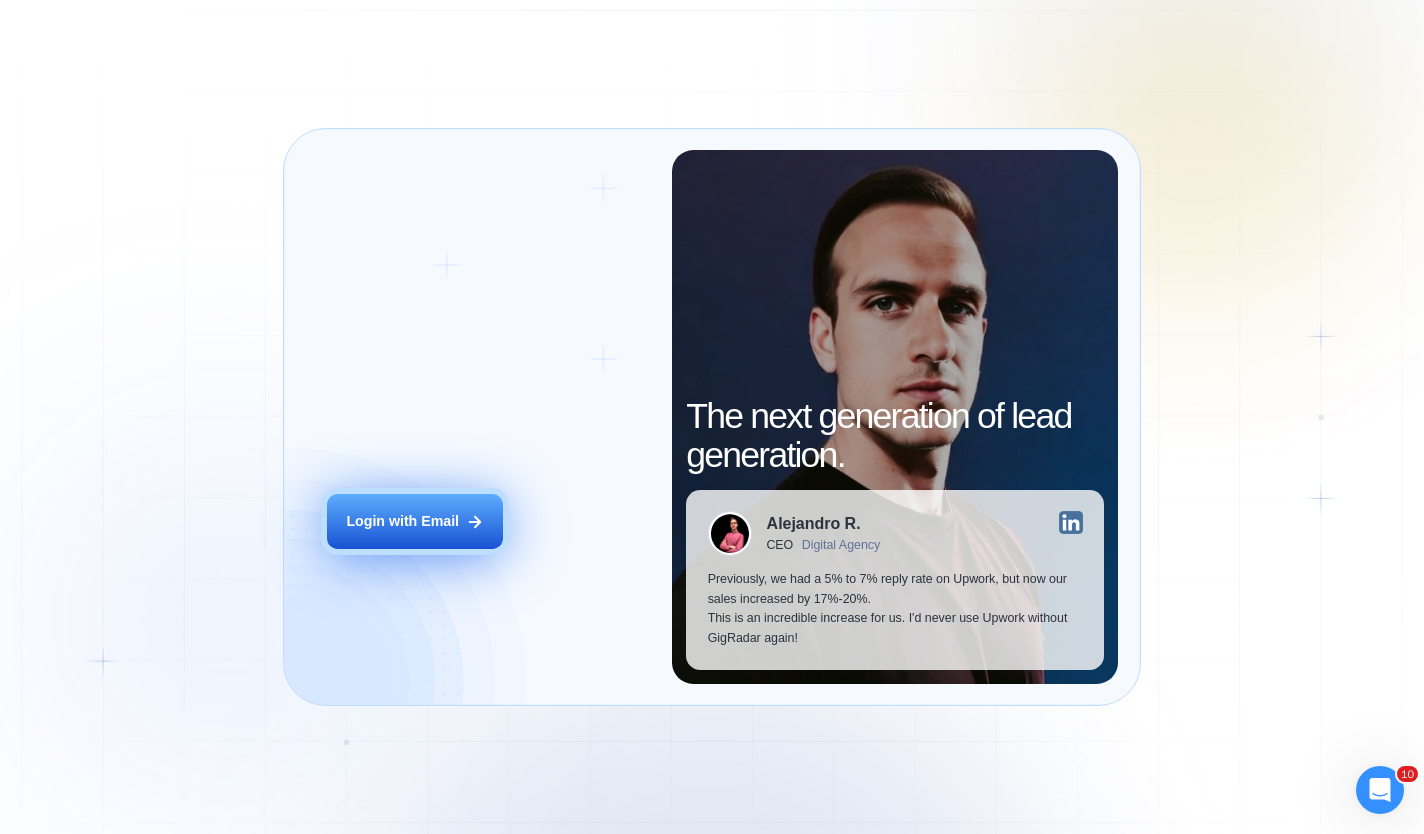 click on "Login with Email" at bounding box center [402, 522] 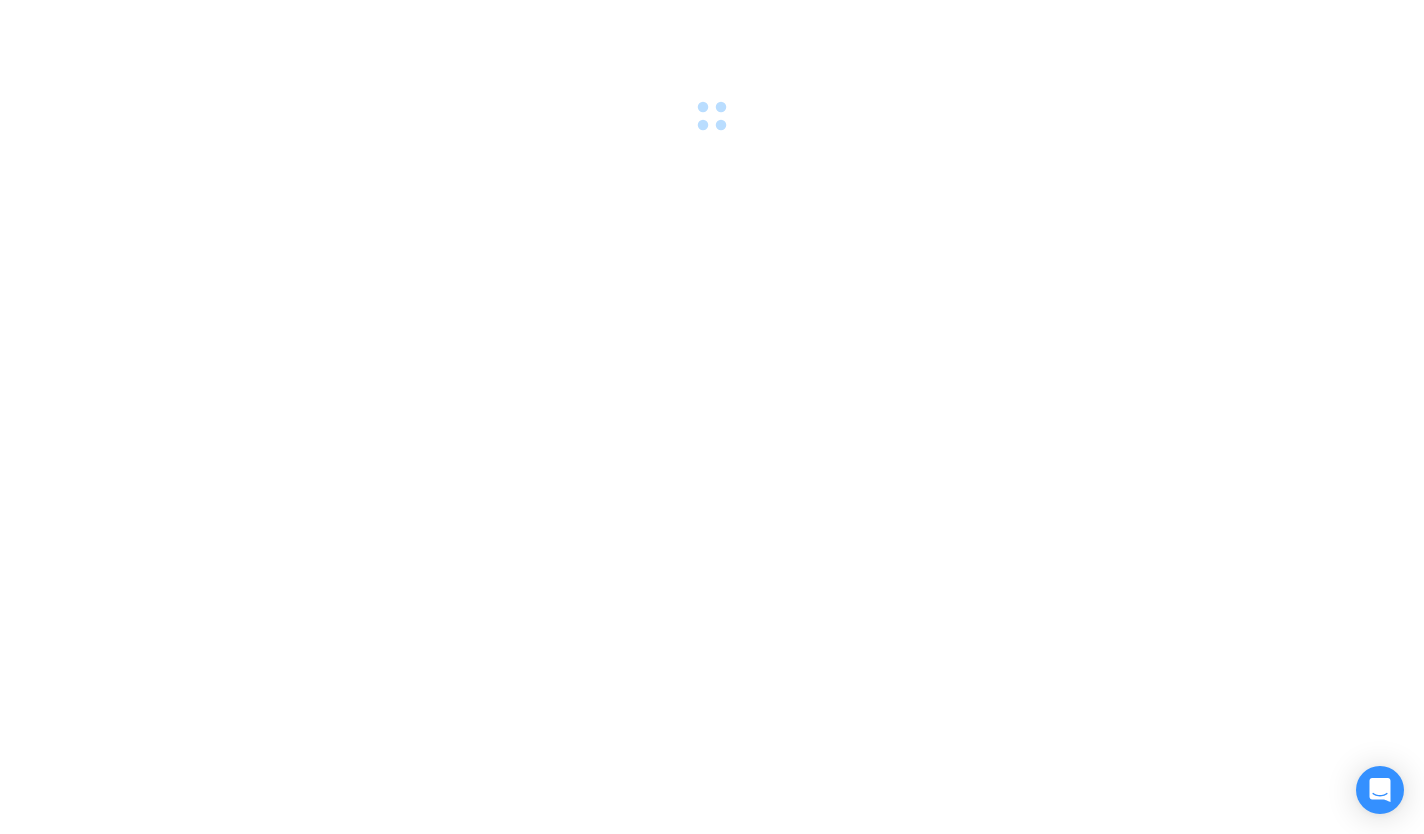 scroll, scrollTop: 0, scrollLeft: 0, axis: both 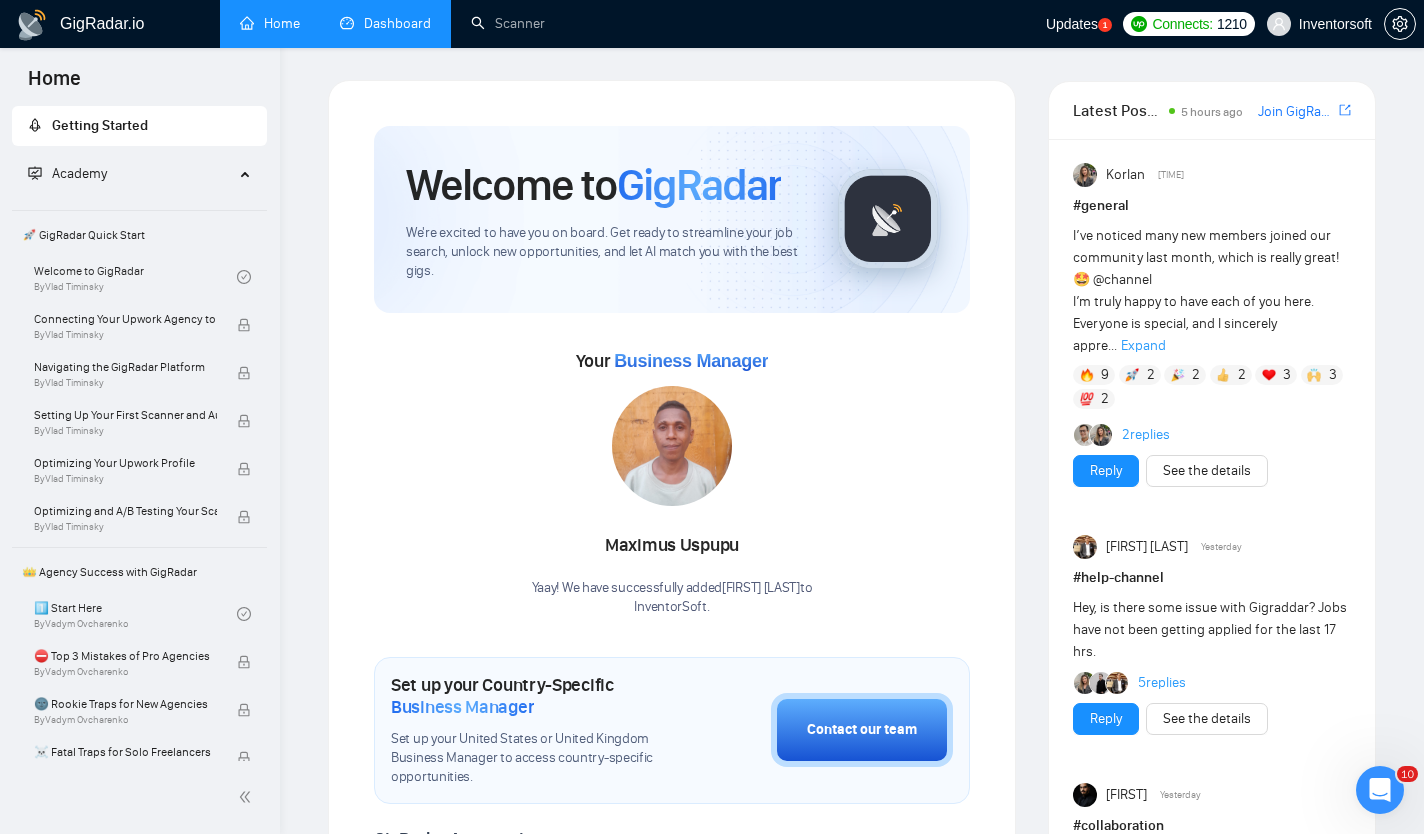 click on "Dashboard" at bounding box center (385, 23) 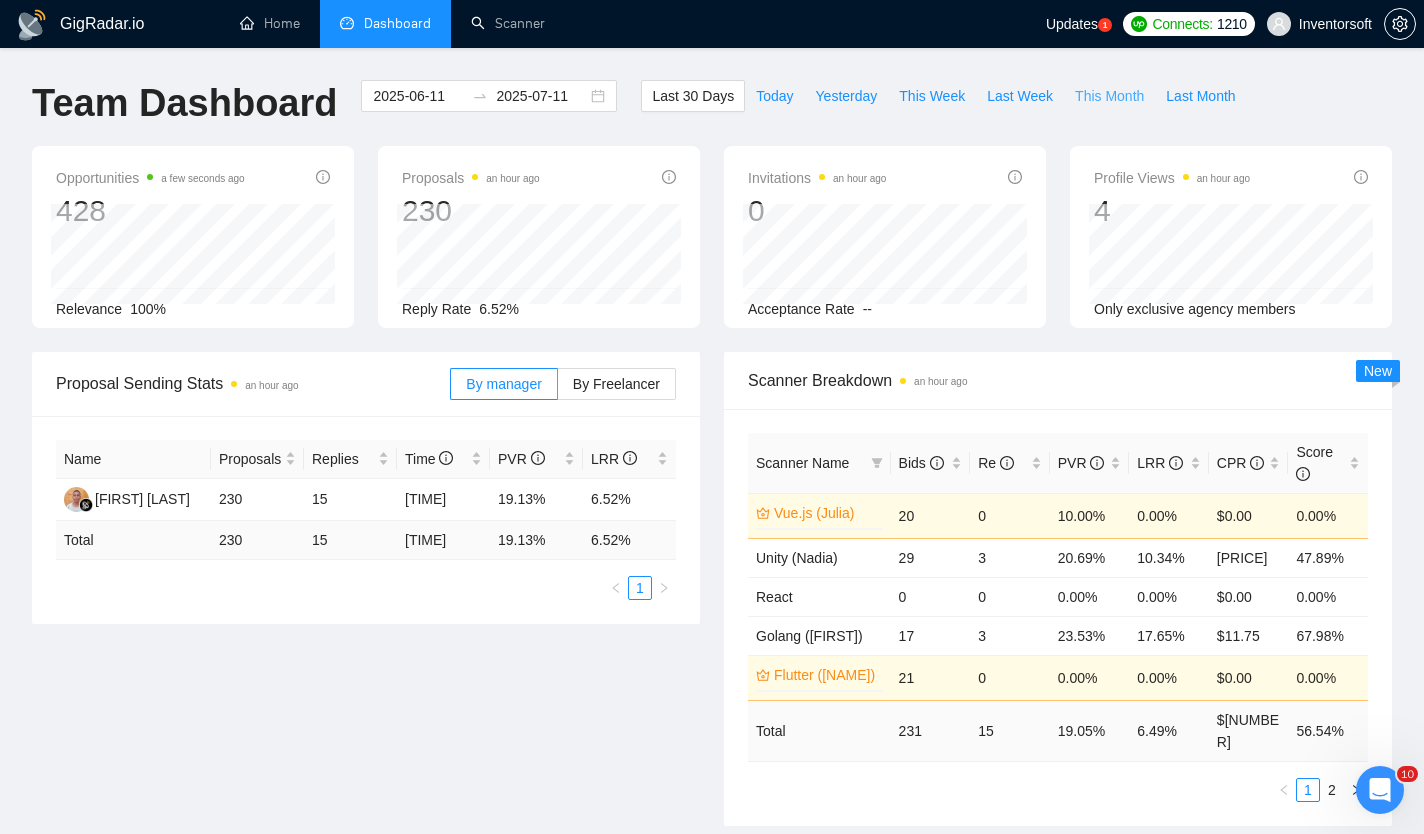 click on "This Month" at bounding box center [1109, 96] 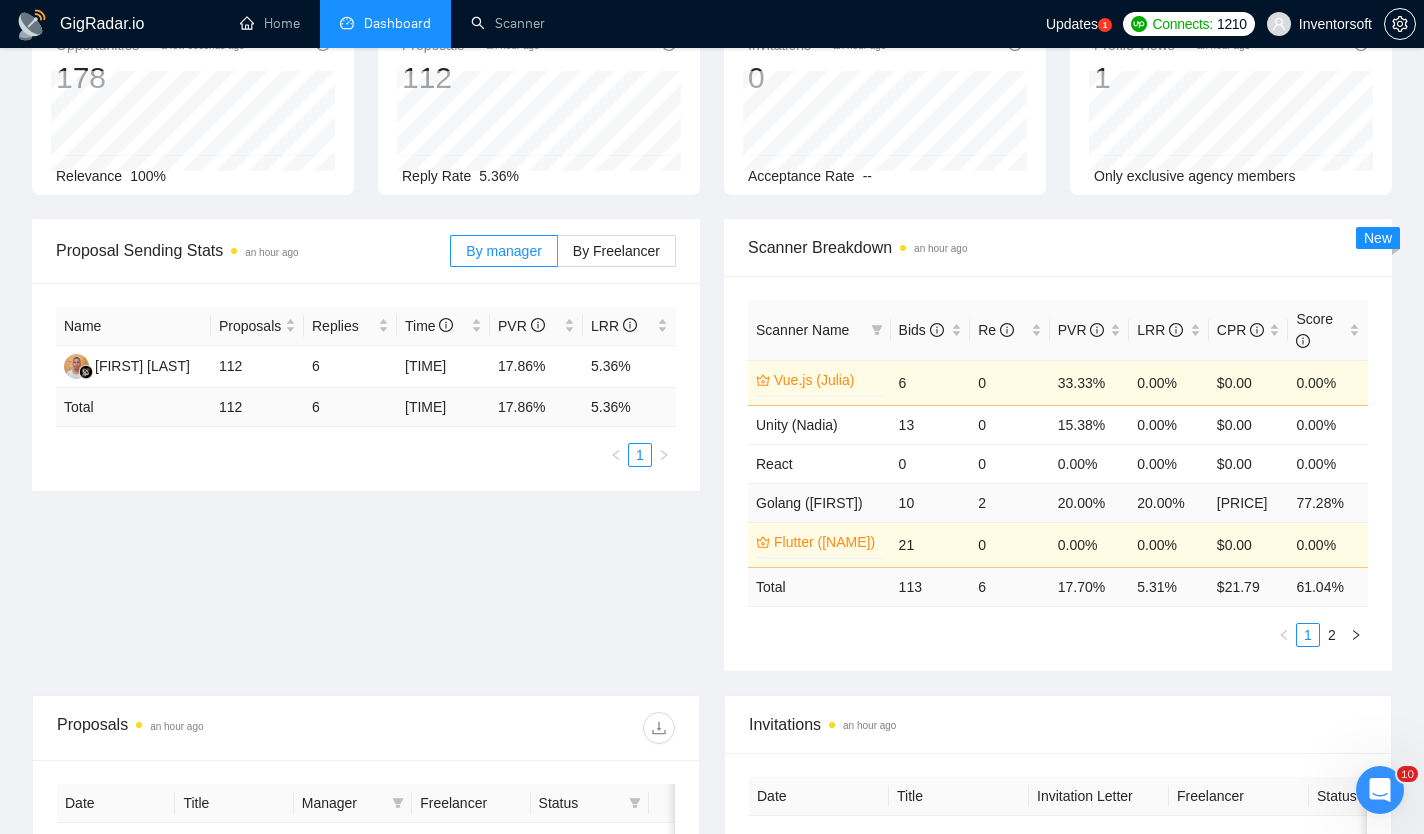 scroll, scrollTop: 135, scrollLeft: 0, axis: vertical 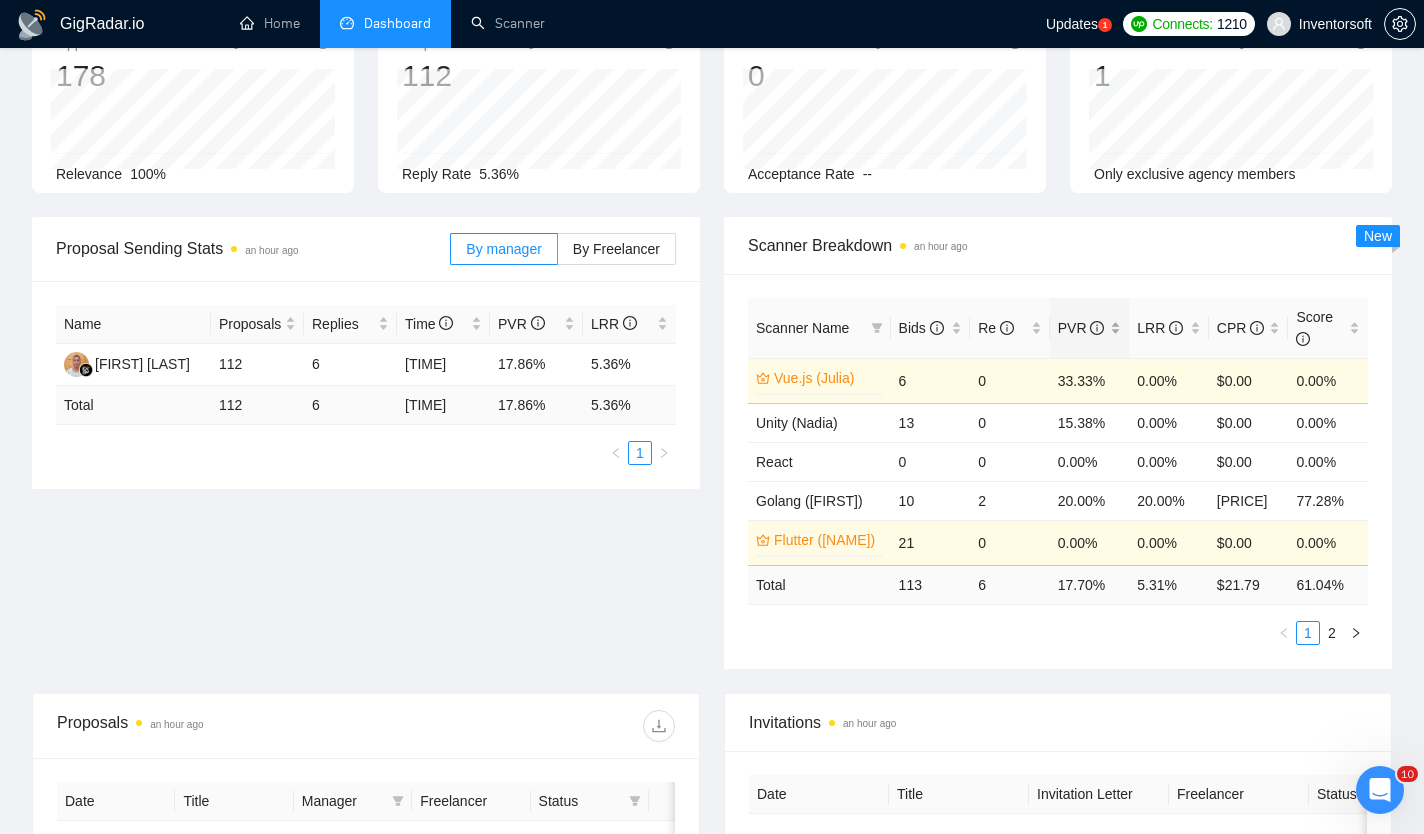 click on "PVR" at bounding box center (1082, 328) 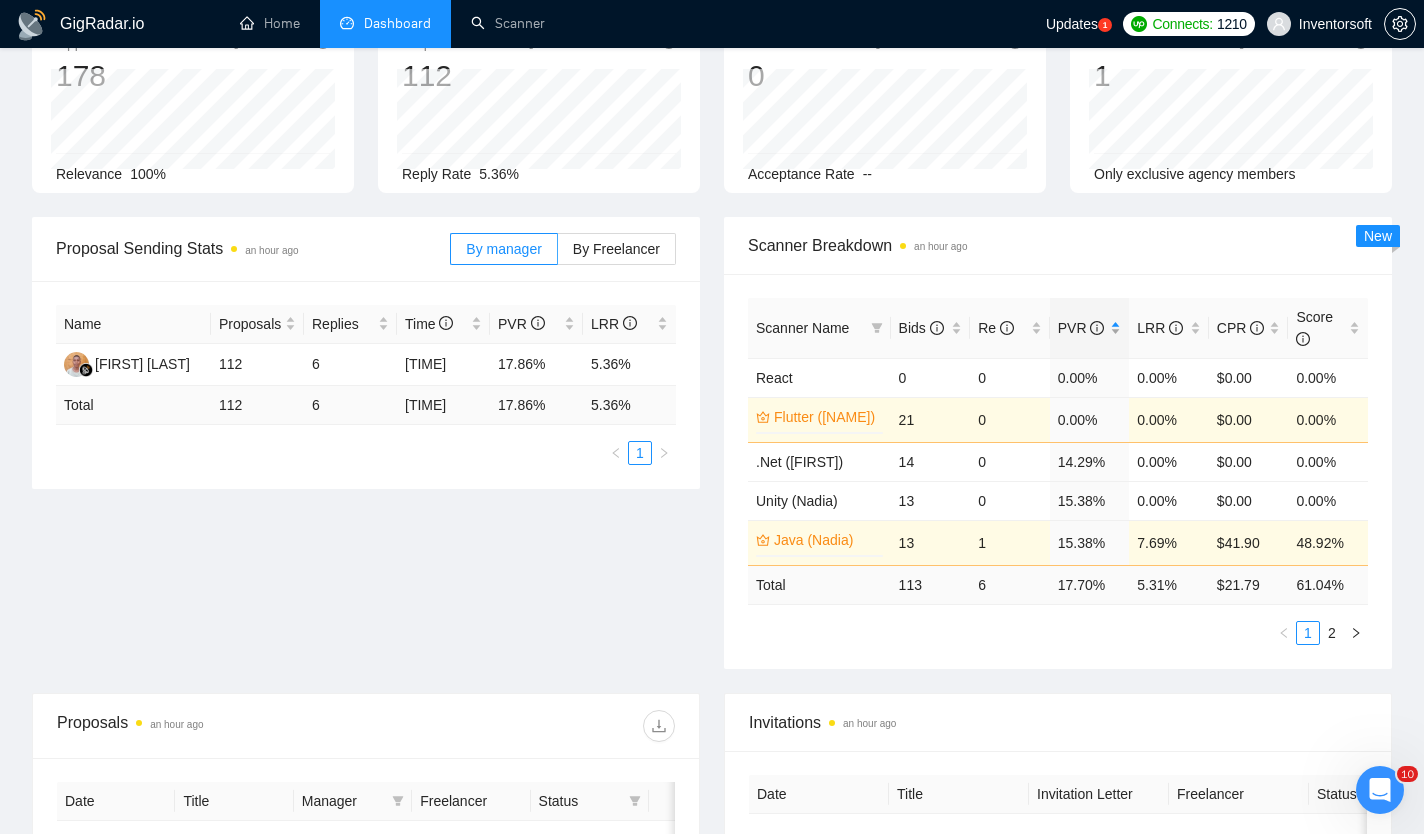 click on "PVR" at bounding box center (1082, 328) 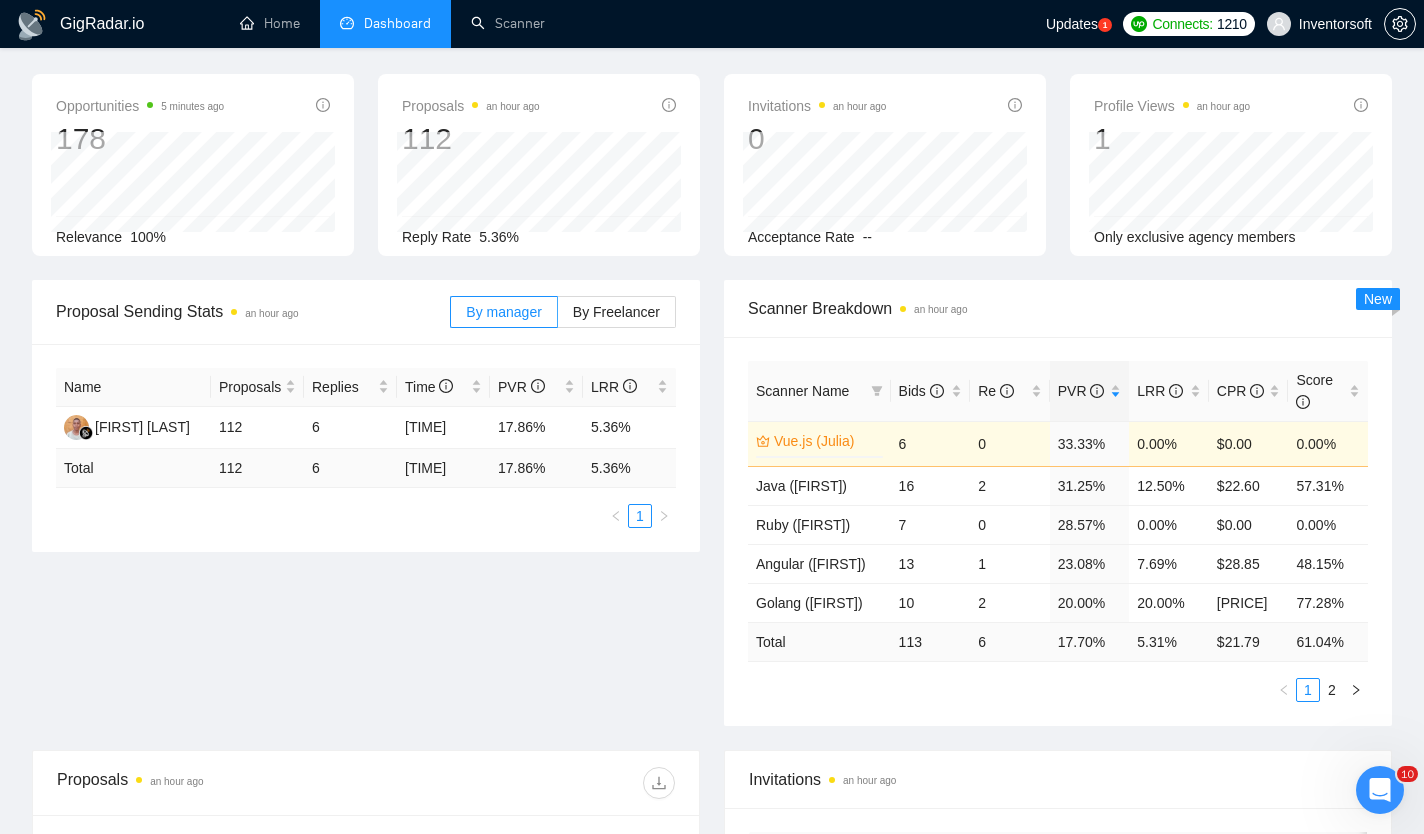 scroll, scrollTop: 0, scrollLeft: 0, axis: both 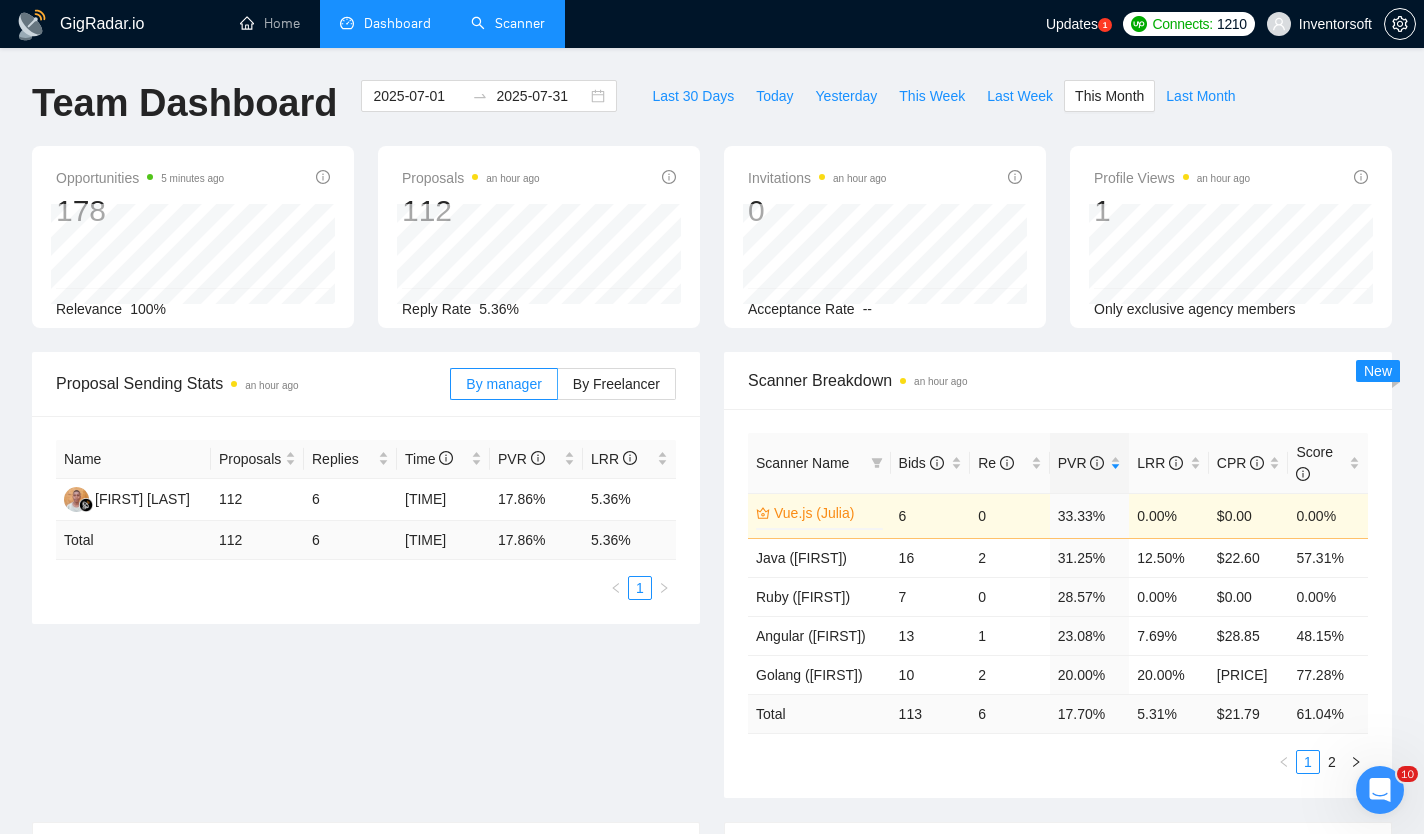 click on "Scanner" at bounding box center (508, 23) 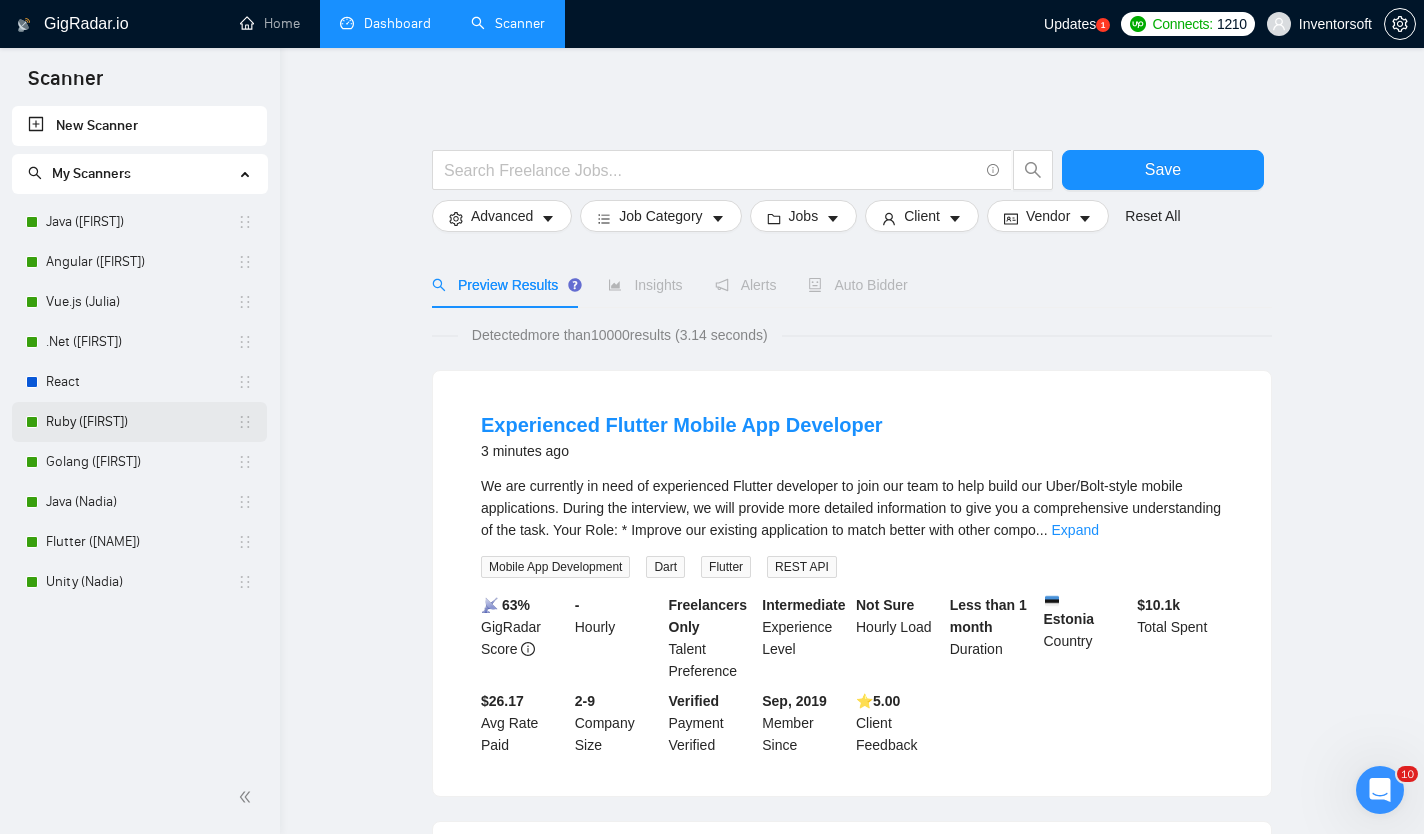 click on "Ruby ([FIRST])" at bounding box center (141, 422) 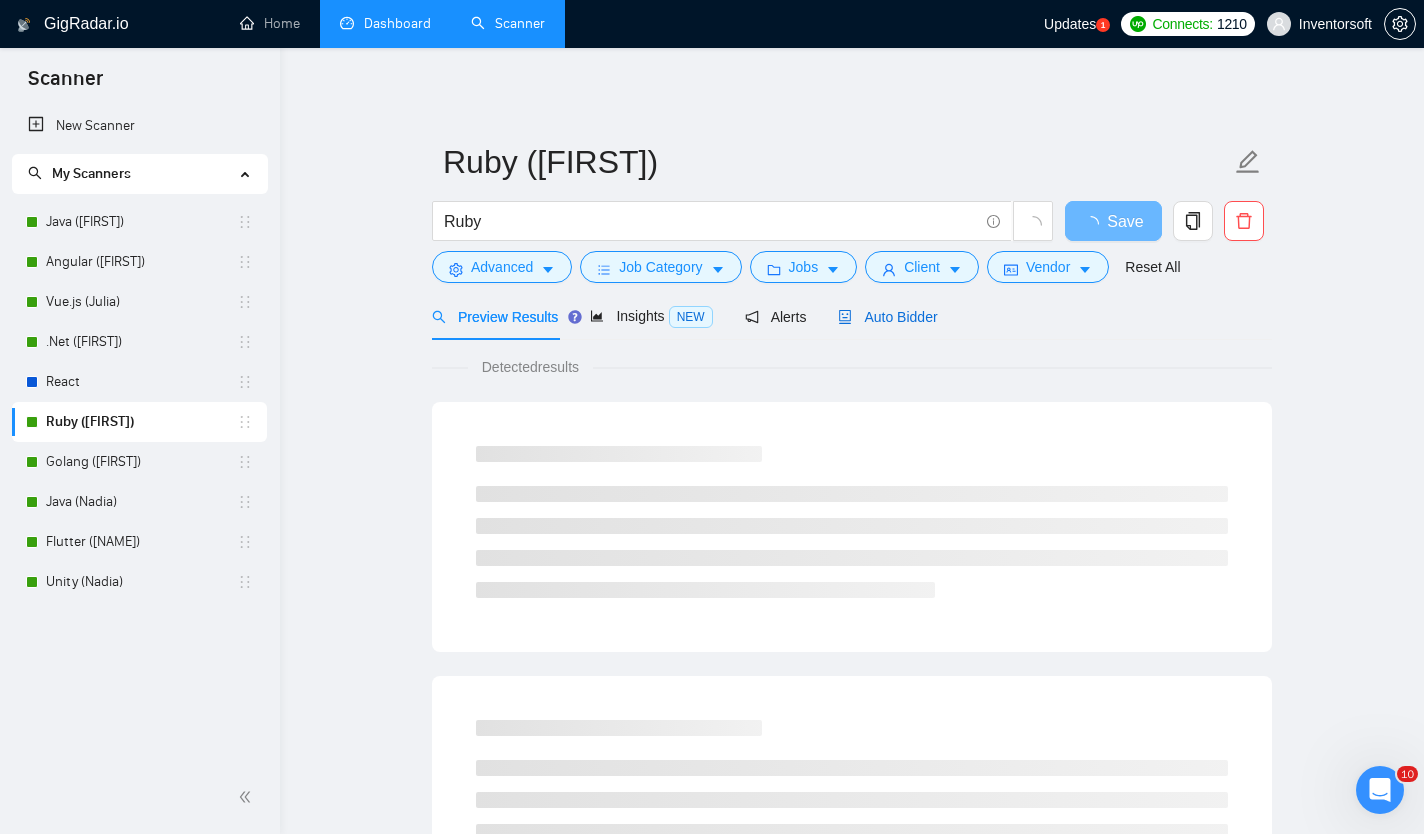 click on "Auto Bidder" at bounding box center (887, 317) 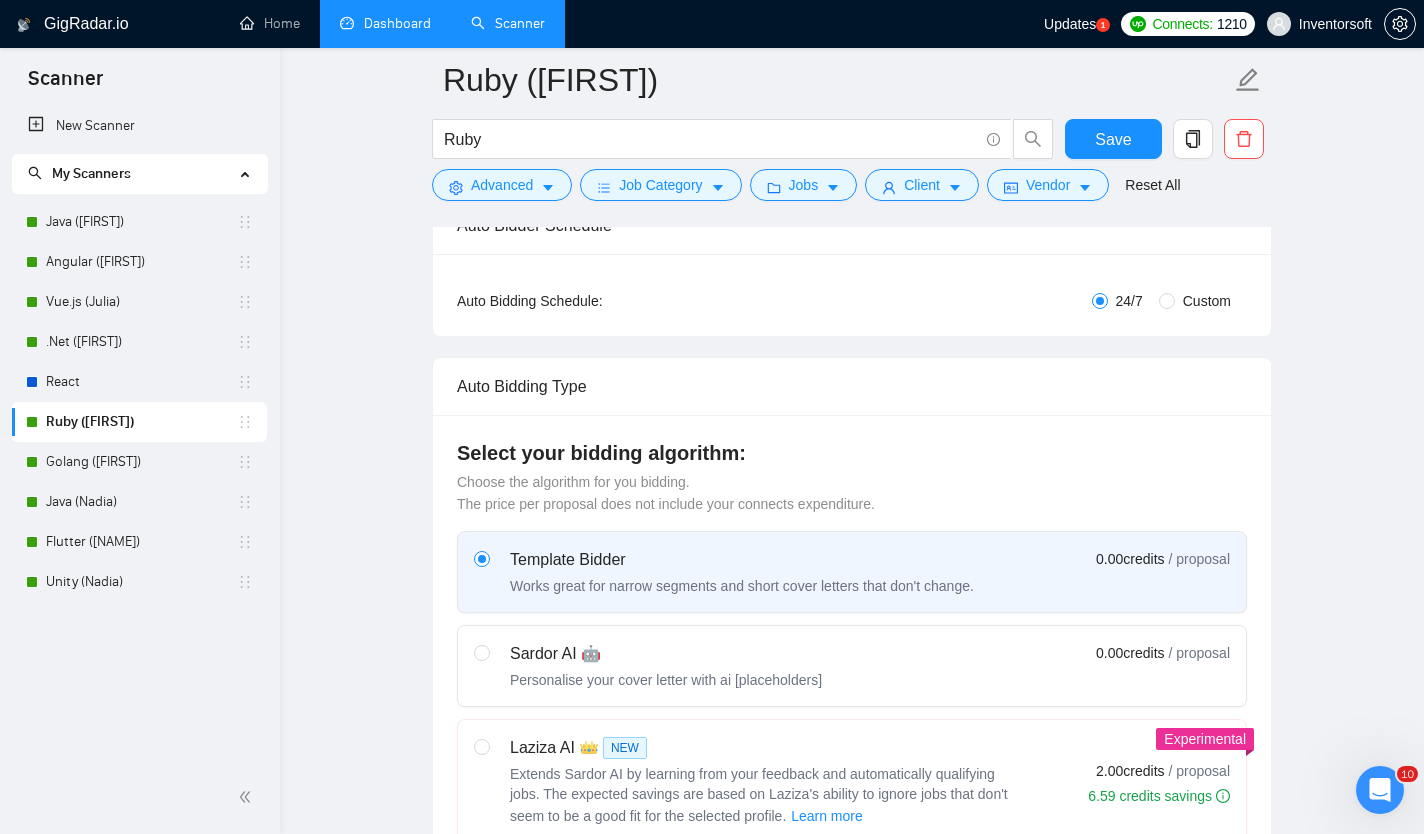 scroll, scrollTop: 0, scrollLeft: 0, axis: both 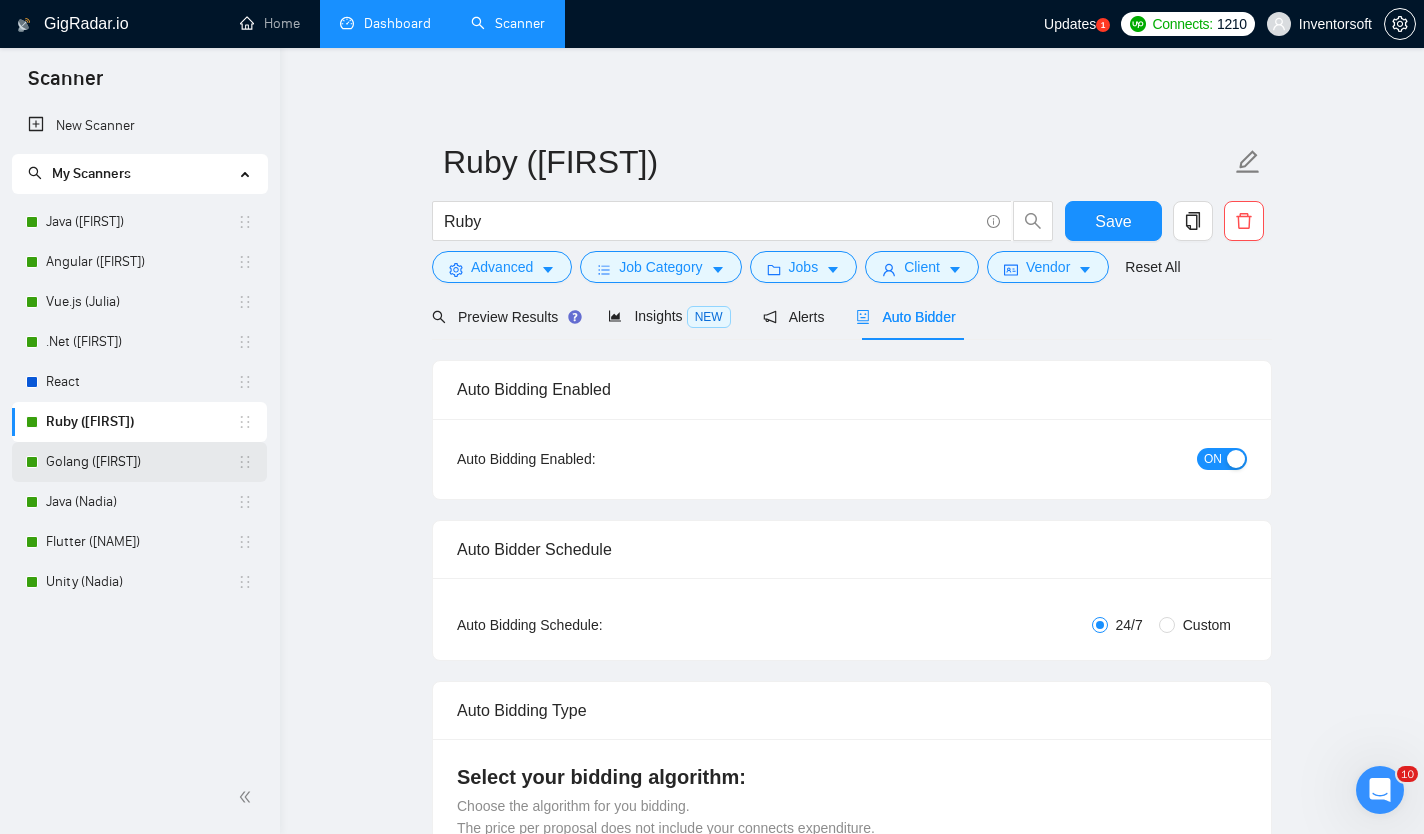 click on "Golang ([FIRST])" at bounding box center (141, 462) 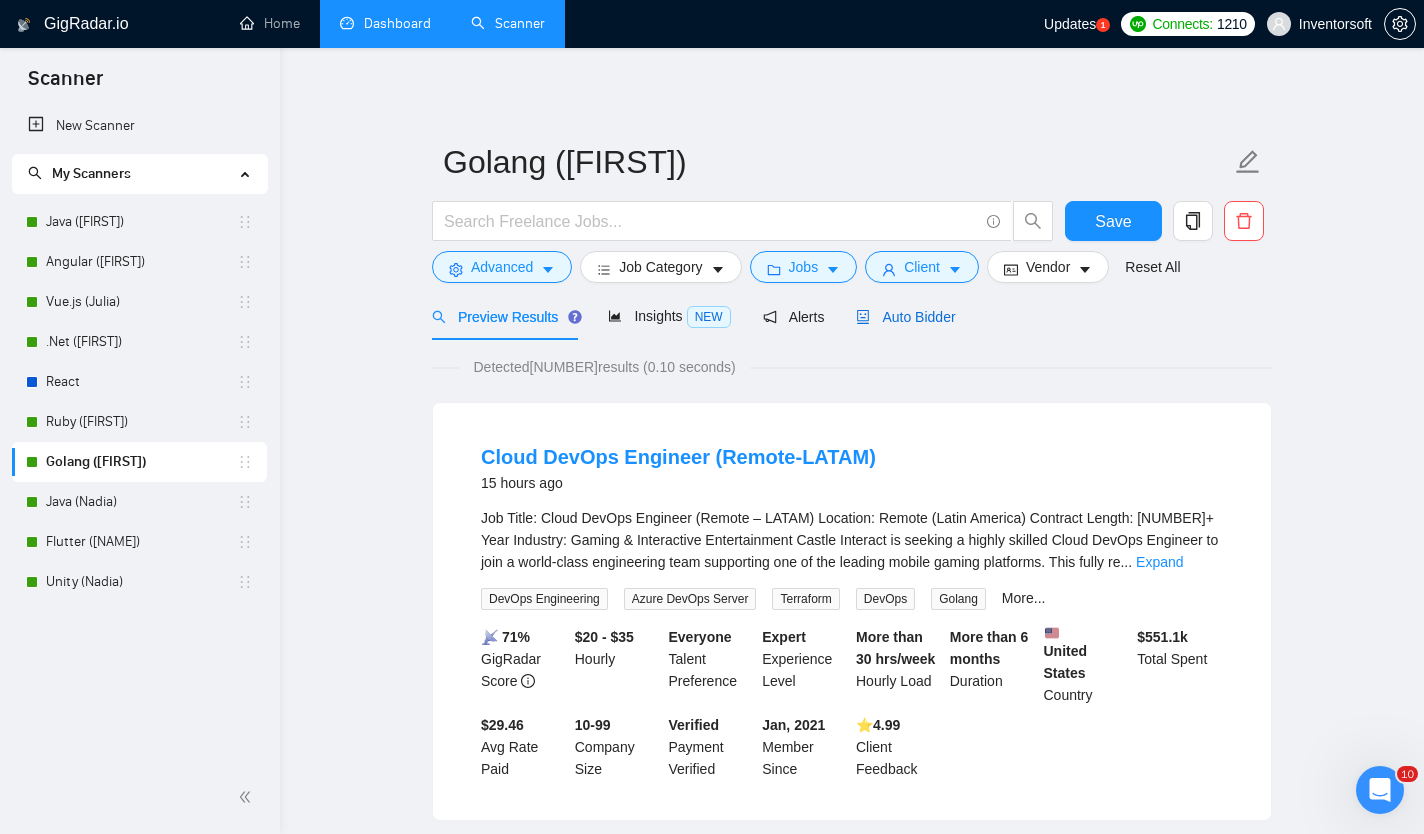 click on "Auto Bidder" at bounding box center [905, 317] 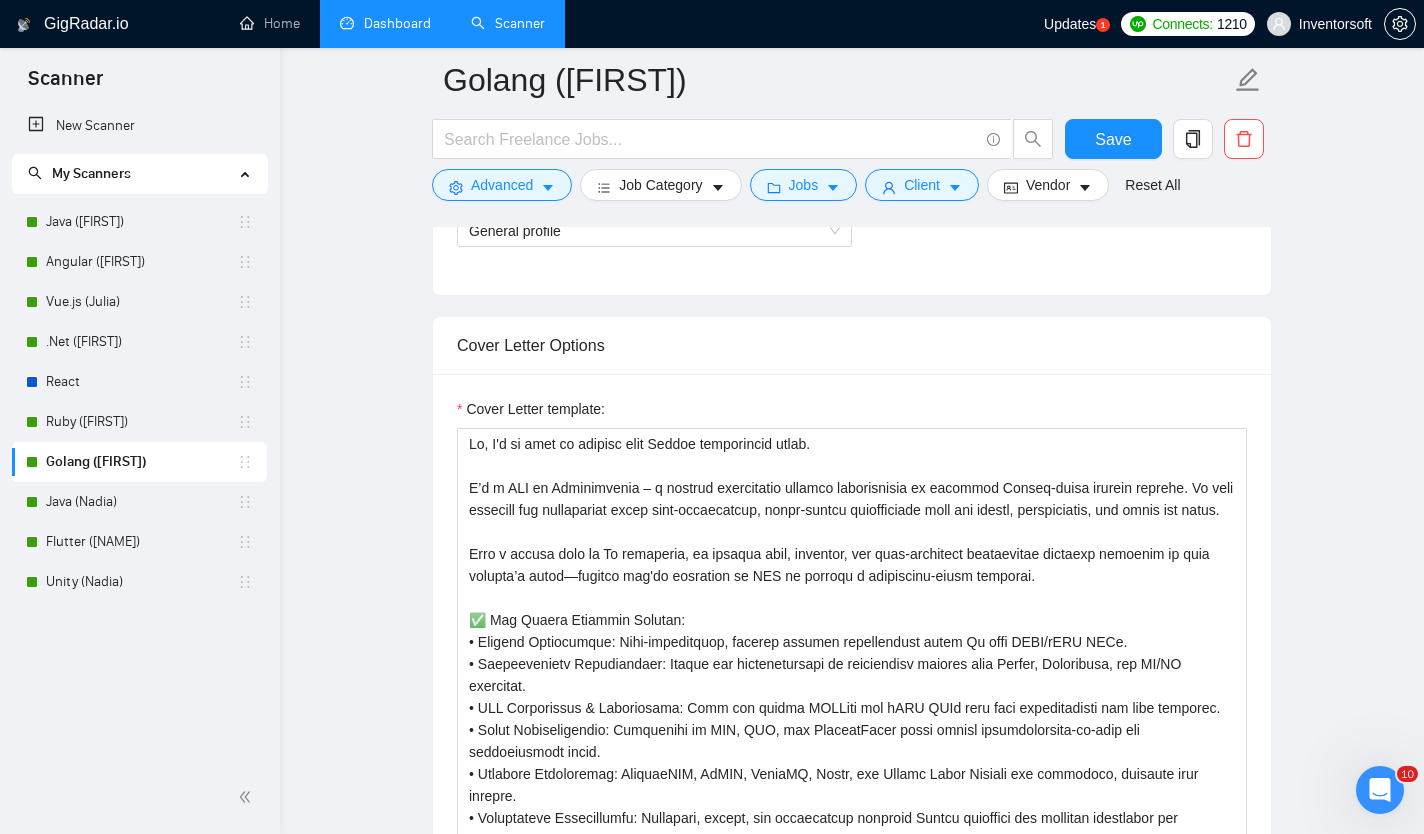 scroll, scrollTop: 1418, scrollLeft: 0, axis: vertical 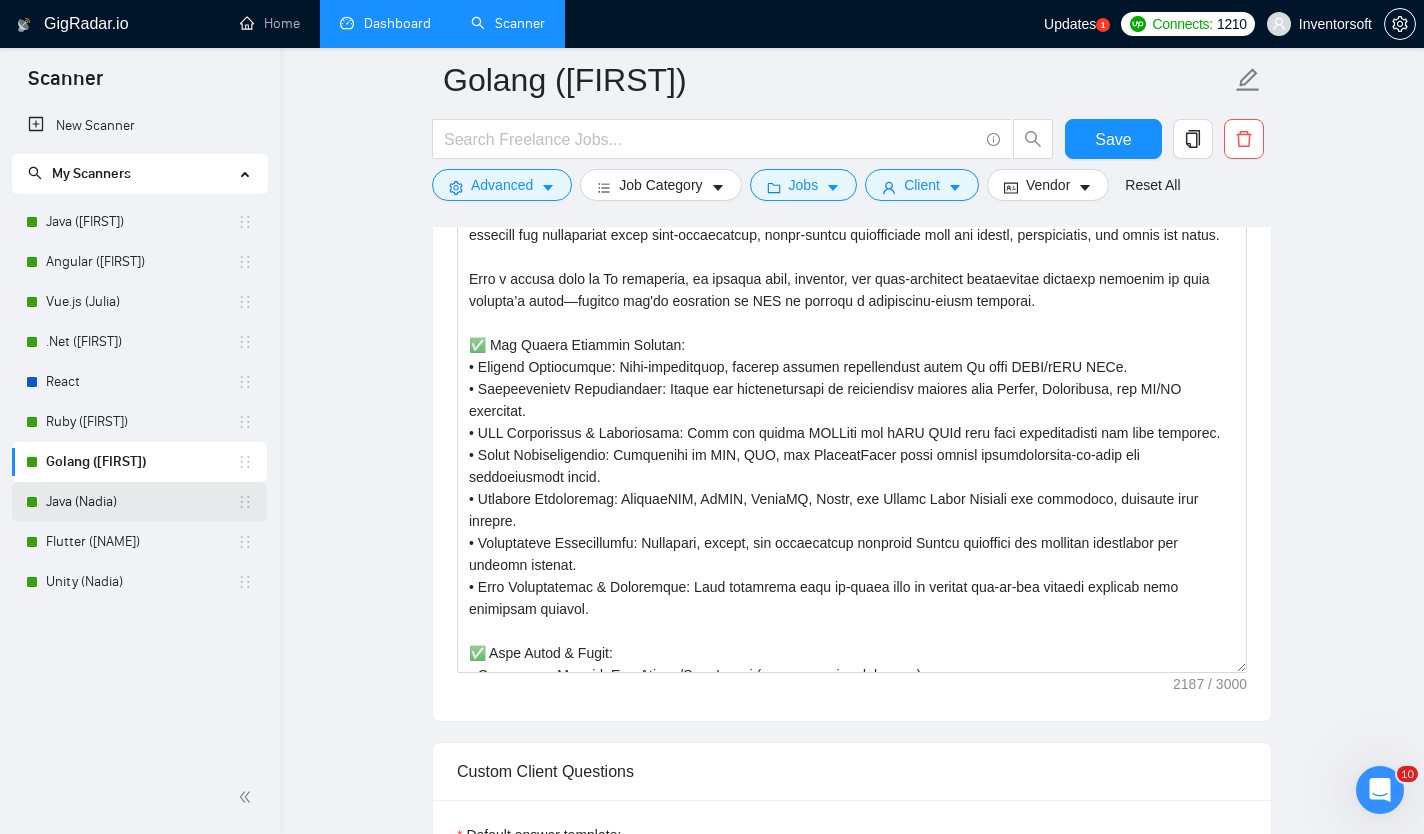 click on "Java (Nadia)" at bounding box center [141, 502] 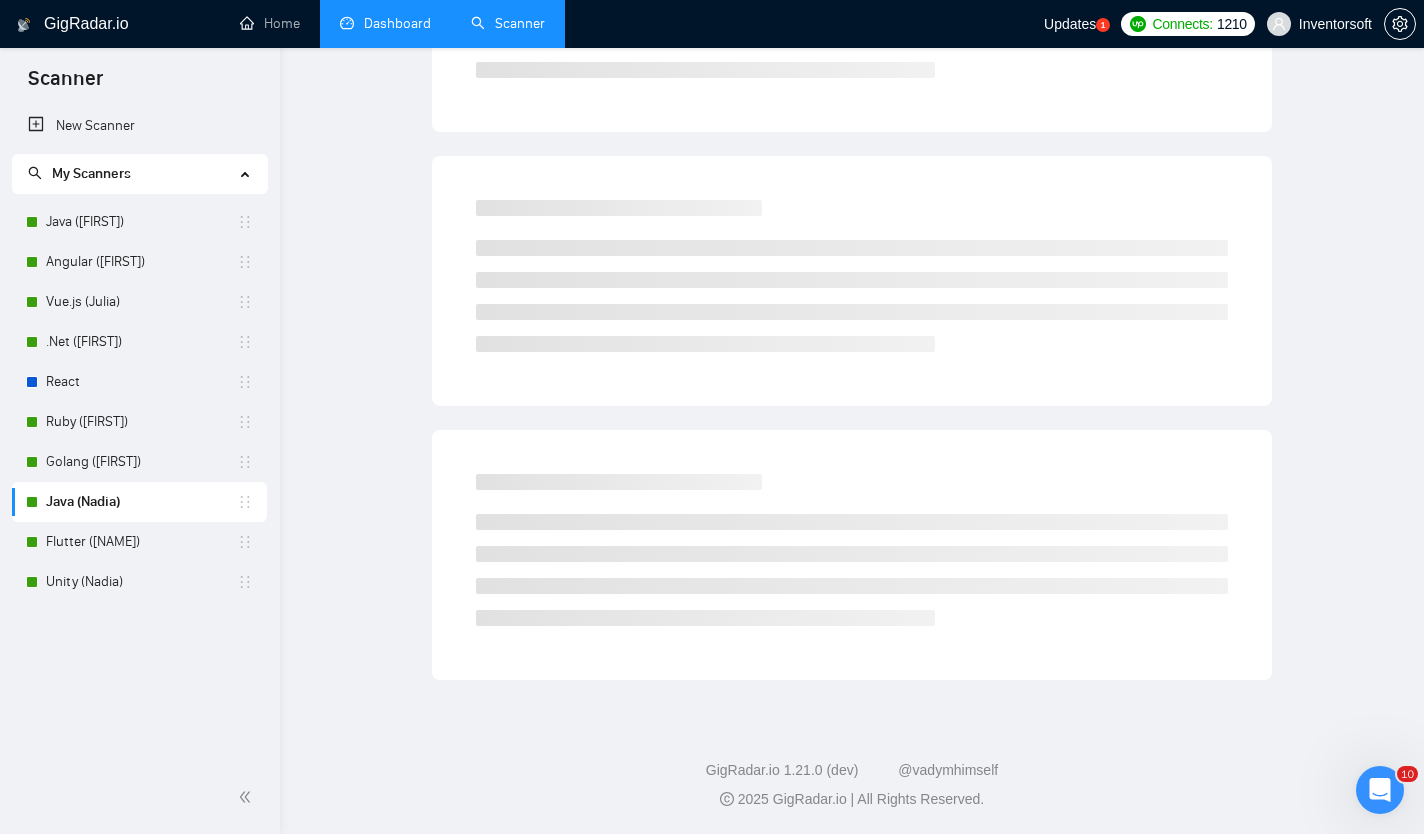 scroll, scrollTop: 0, scrollLeft: 0, axis: both 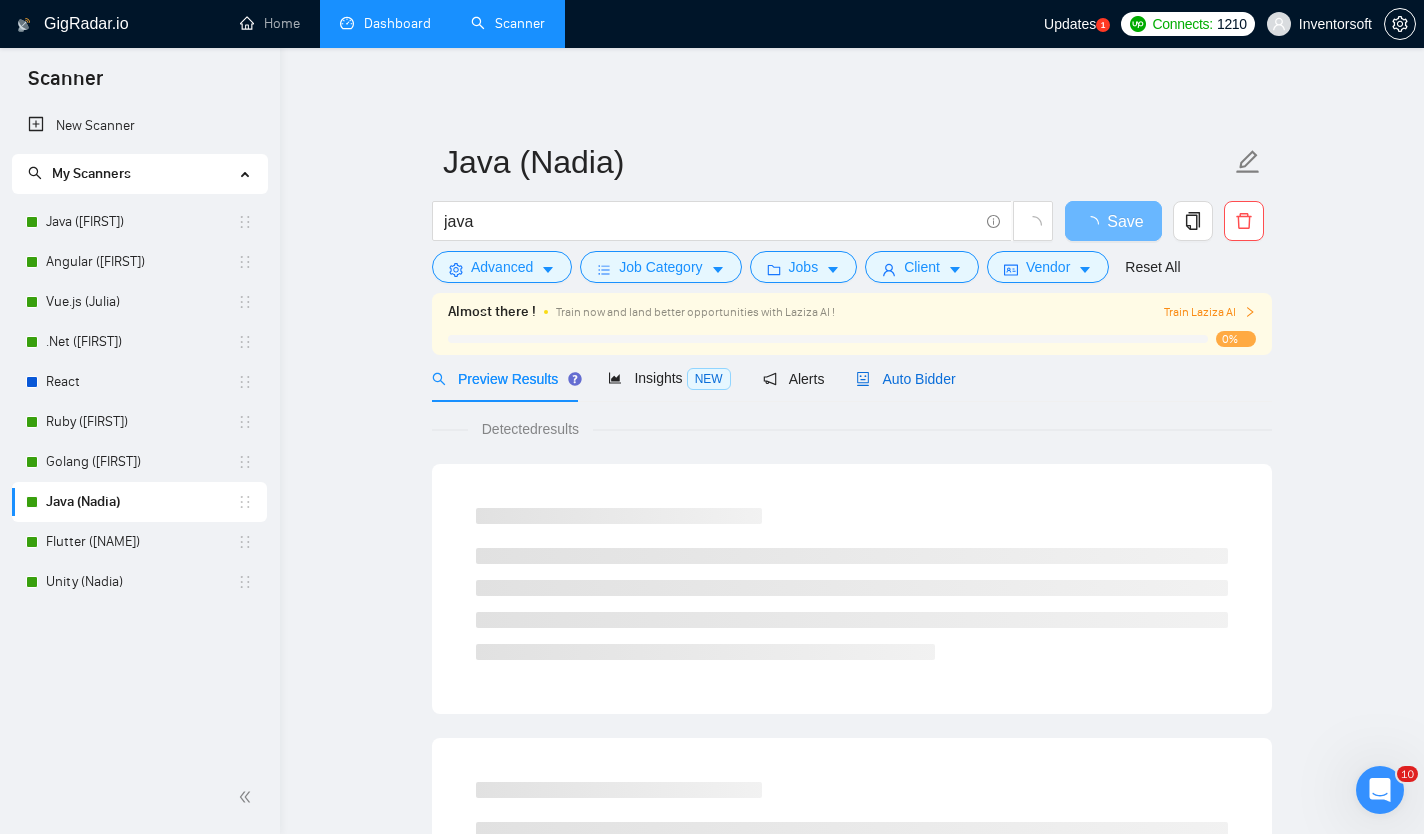 click on "Auto Bidder" at bounding box center [905, 379] 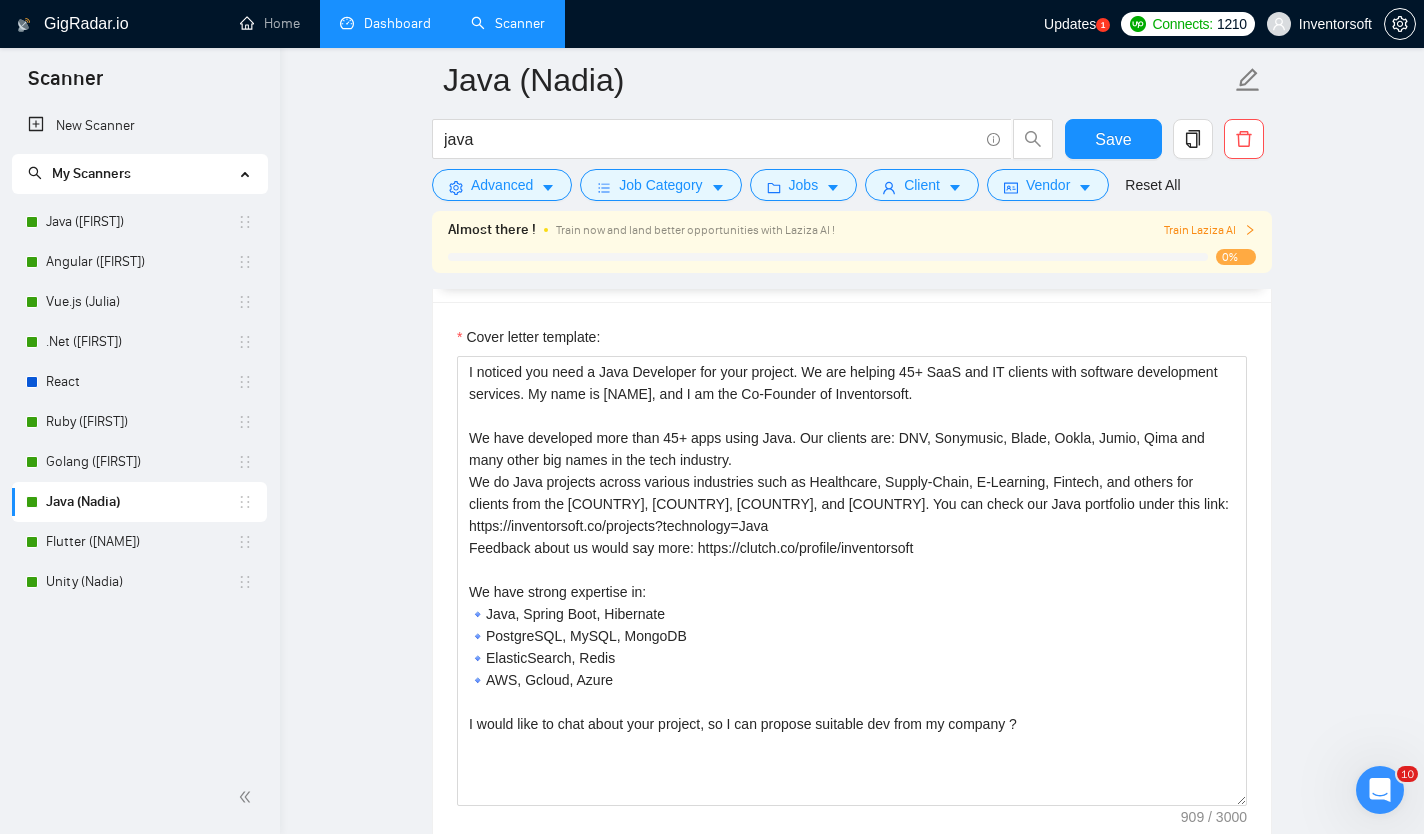 scroll, scrollTop: 1730, scrollLeft: 0, axis: vertical 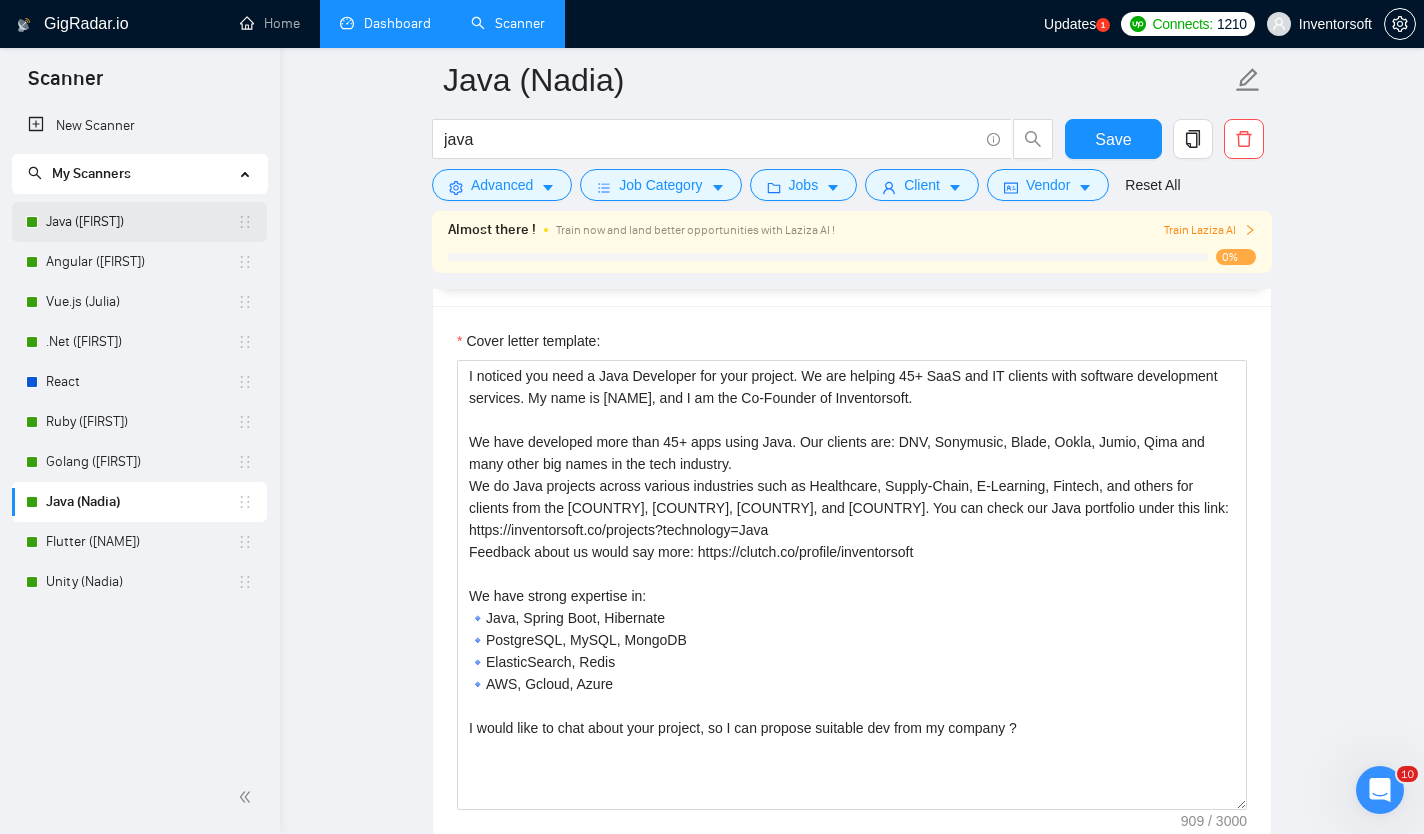 click on "Java ([FIRST])" at bounding box center (141, 222) 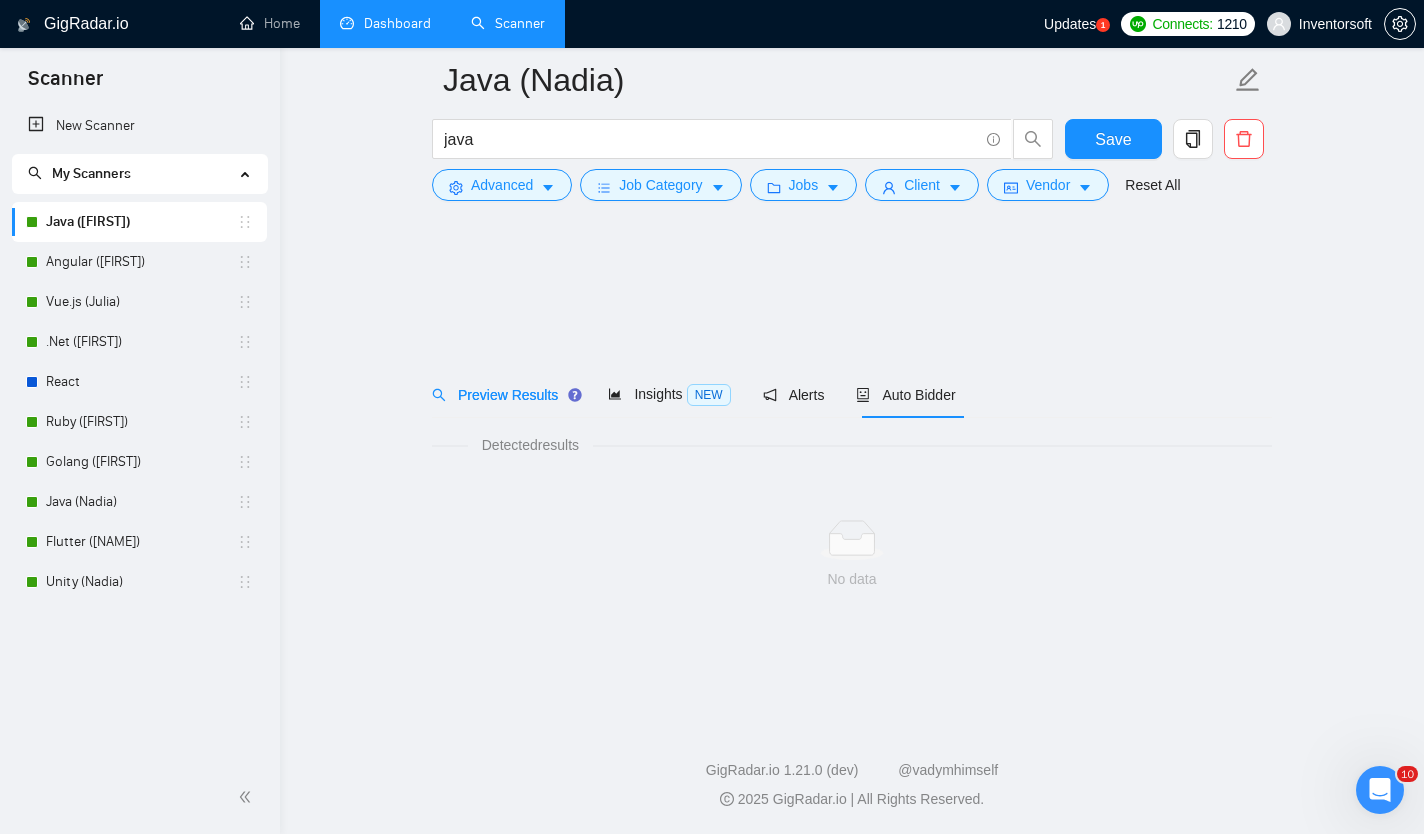 scroll, scrollTop: 0, scrollLeft: 0, axis: both 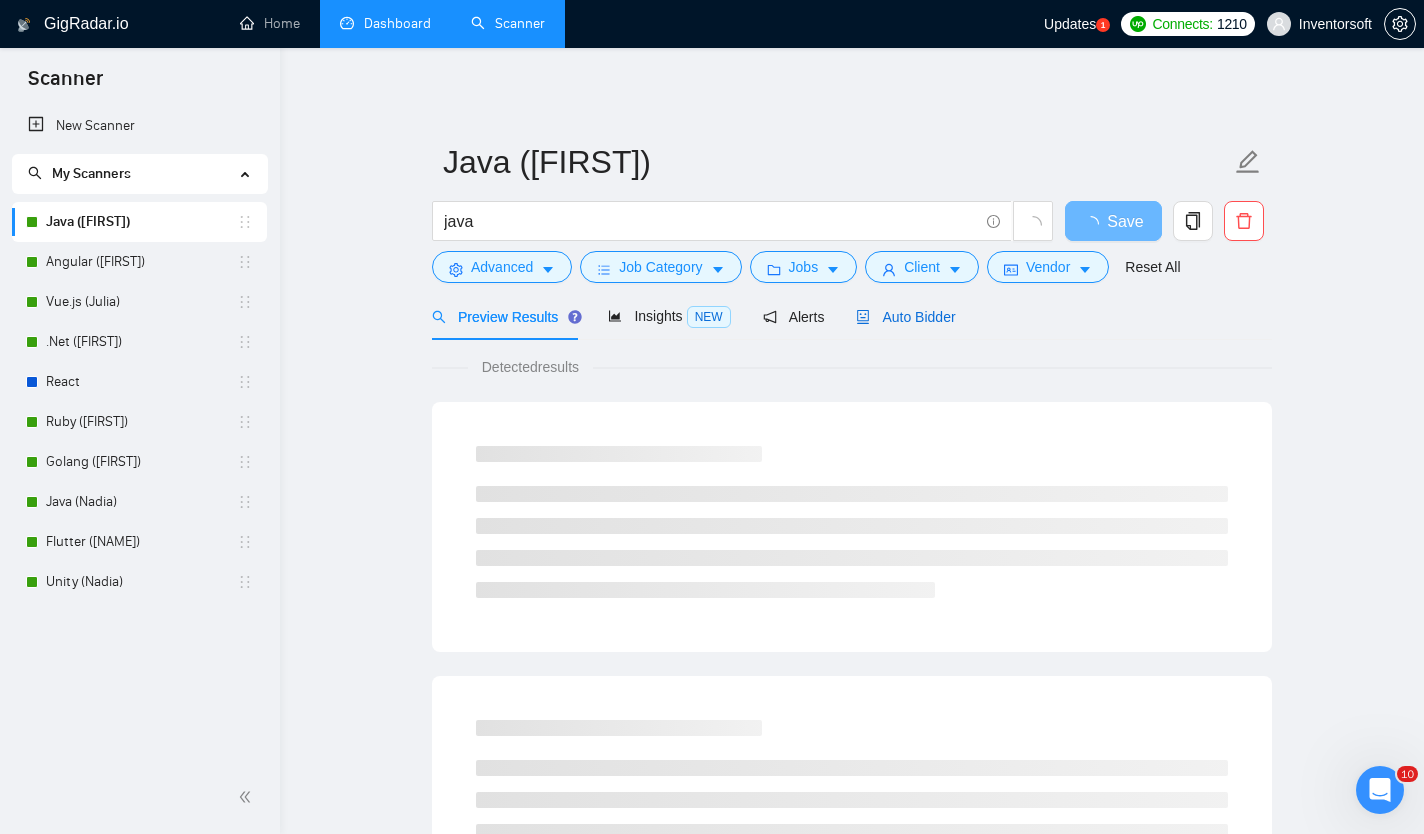 click on "Auto Bidder" at bounding box center [905, 317] 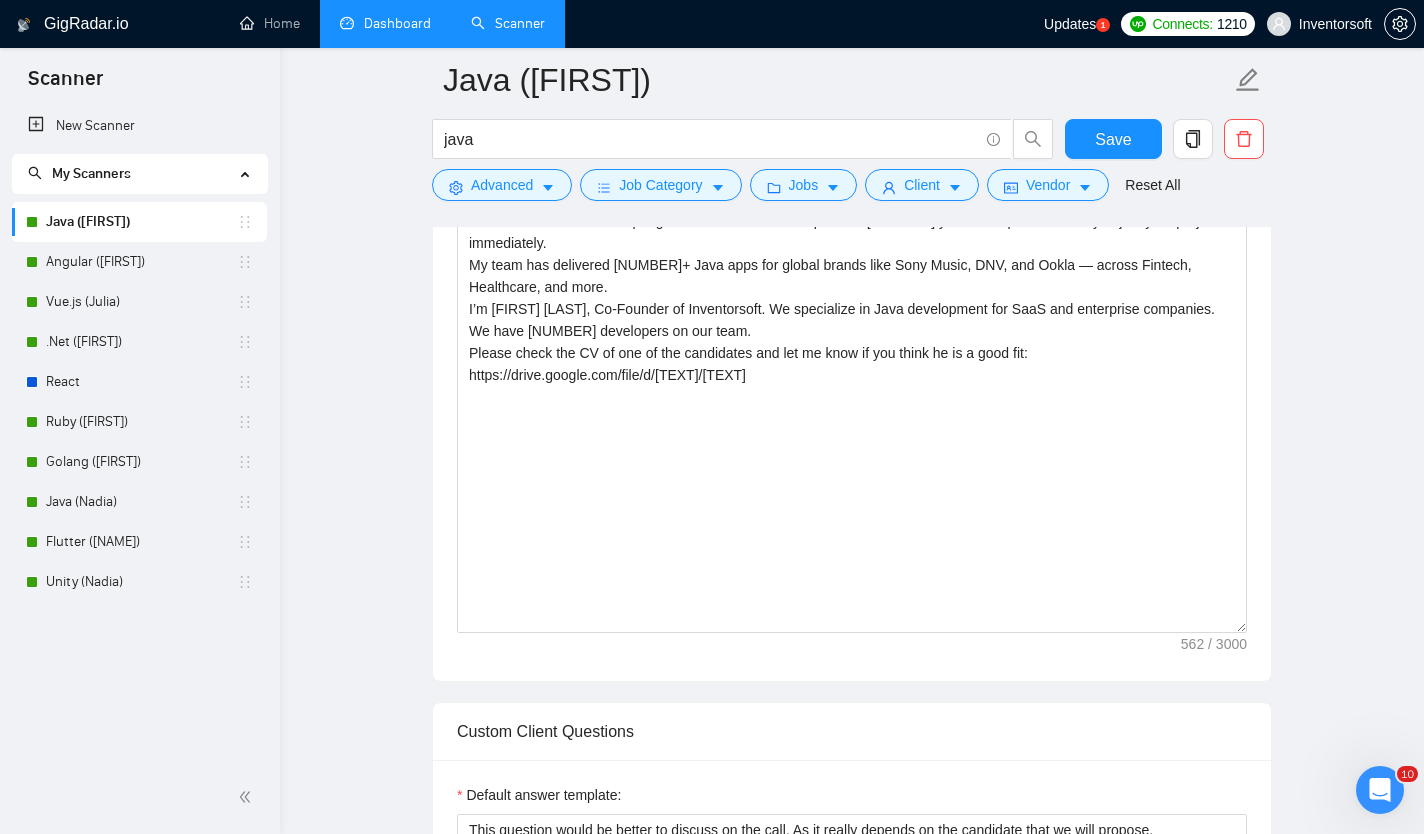 scroll, scrollTop: 1453, scrollLeft: 0, axis: vertical 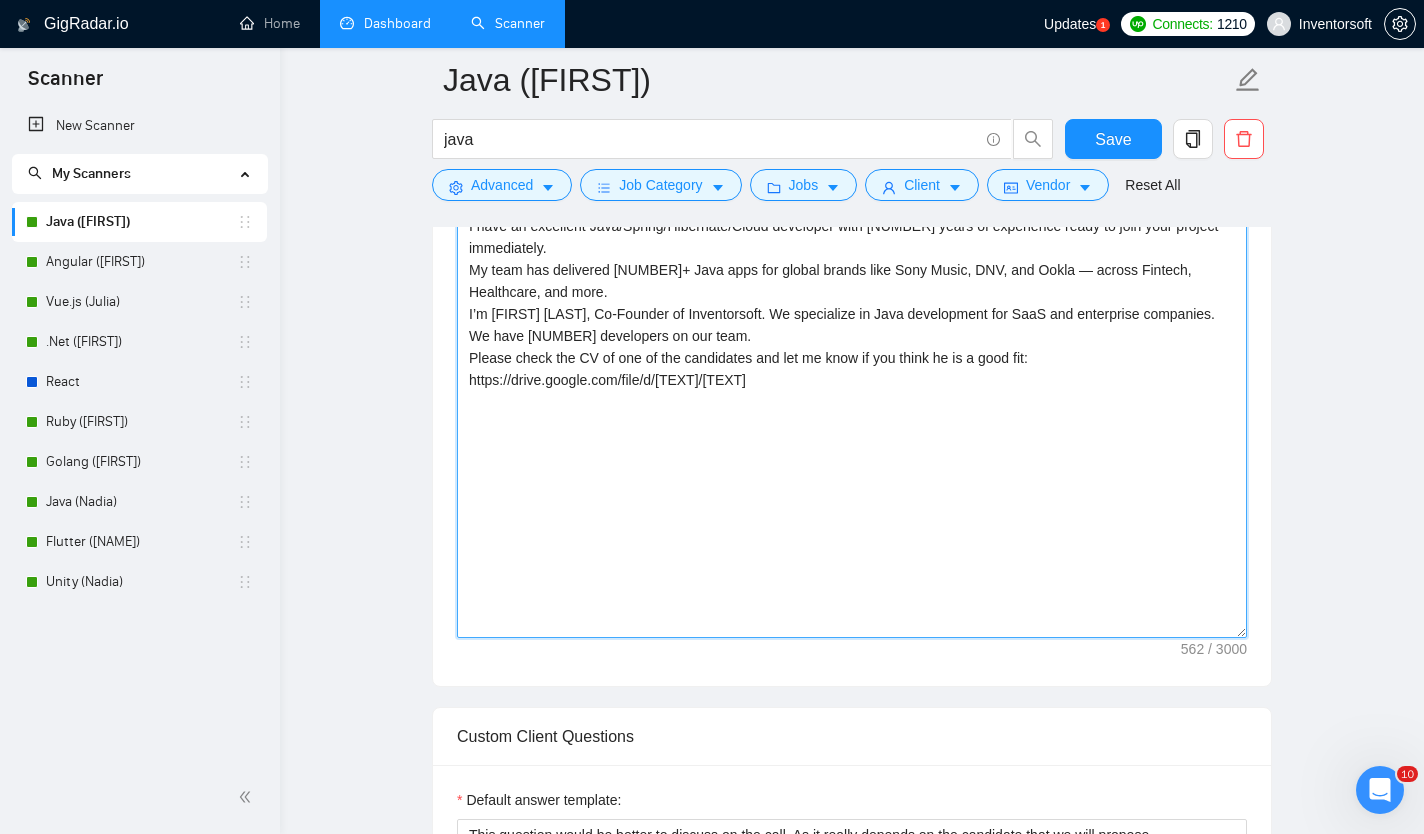 drag, startPoint x: 1018, startPoint y: 386, endPoint x: 465, endPoint y: 380, distance: 553.03253 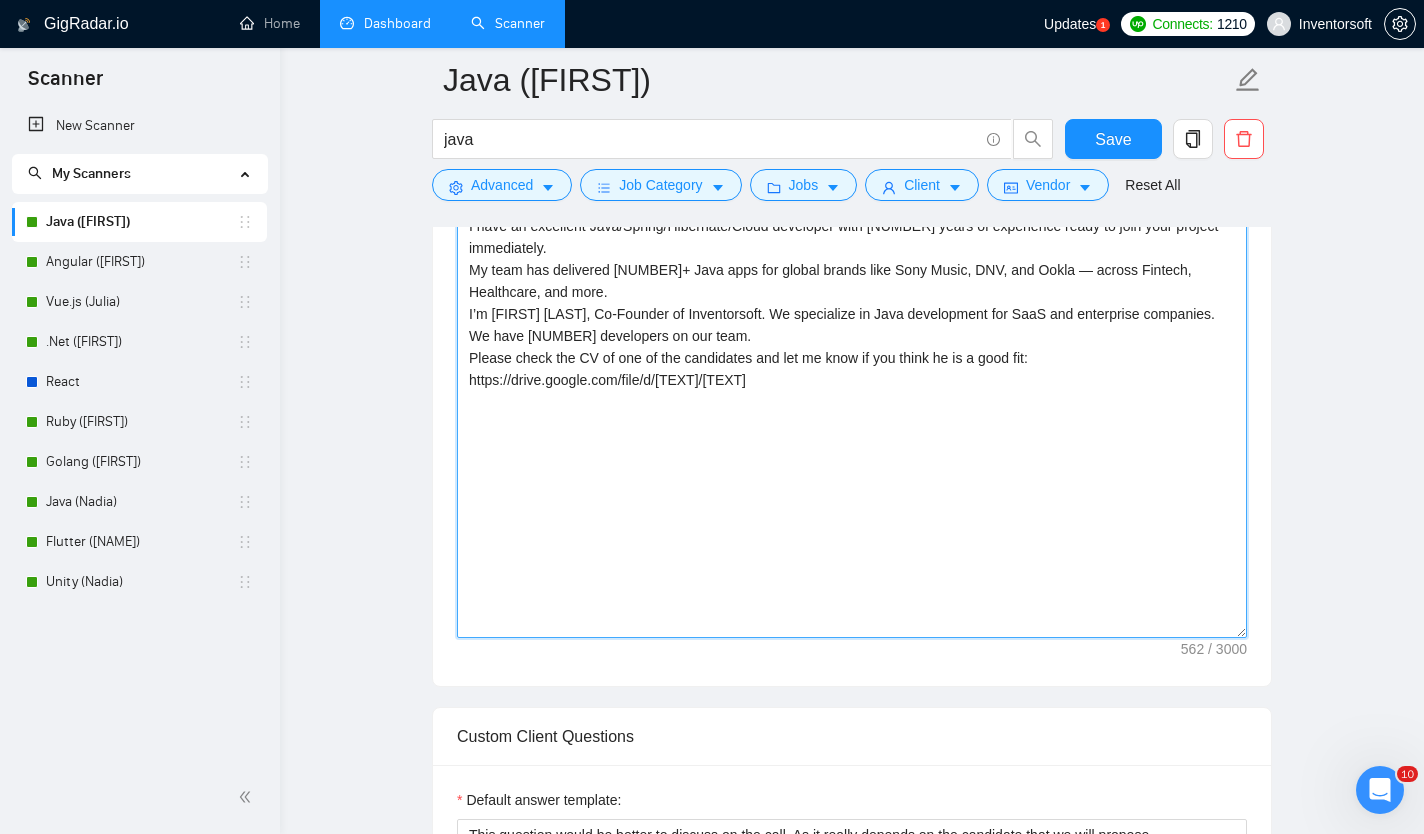 click on "Hi,
I have an excellent Java/Spring/Hibernate/Cloud developer with [NUMBER] years of experience ready to join your project immediately.
My team has delivered [NUMBER]+ Java apps for global brands like Sony Music, DNV, and Ookla — across Fintech, Healthcare, and more.
I’m [FIRST] [LAST], Co-Founder of Inventorsoft. We specialize in Java development for SaaS and enterprise companies. We have [NUMBER] developers on our team.
Please check the CV of one of the candidates and let me know if you think he is a good fit:
https://drive.google.com/file/d/[TEXT]/[TEXT]" at bounding box center (852, 413) 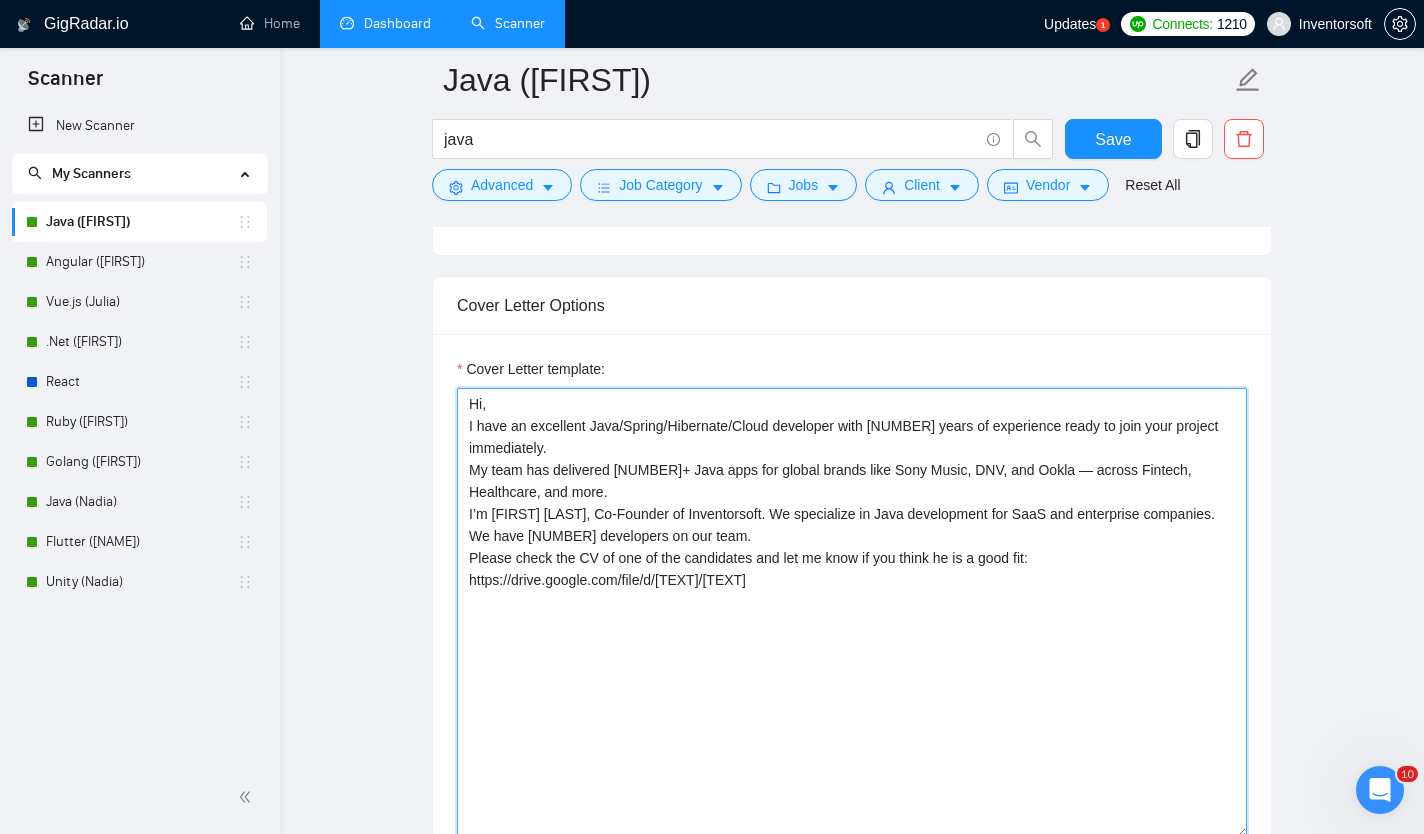 scroll, scrollTop: 1245, scrollLeft: 0, axis: vertical 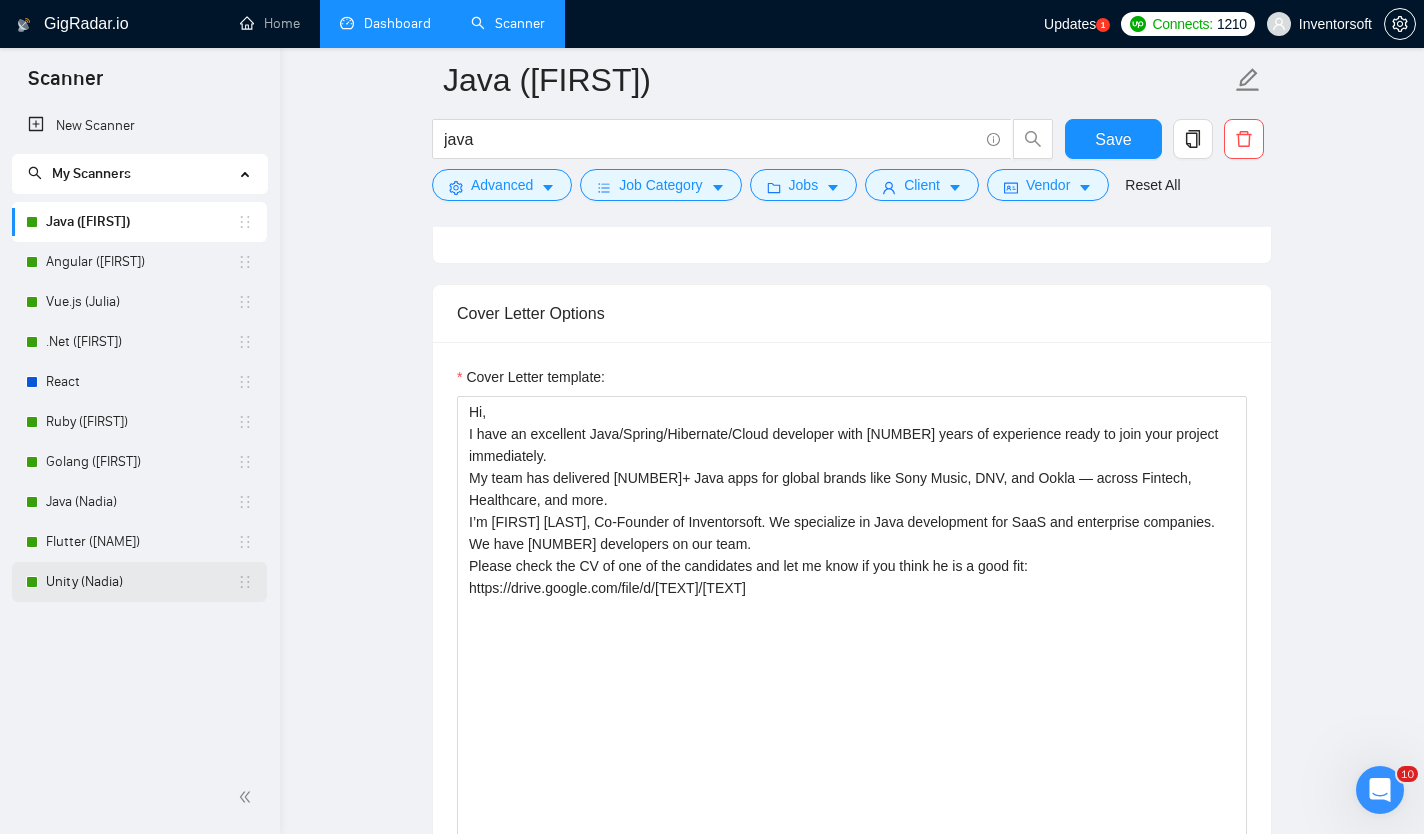 click on "Unity (Nadia)" at bounding box center [141, 582] 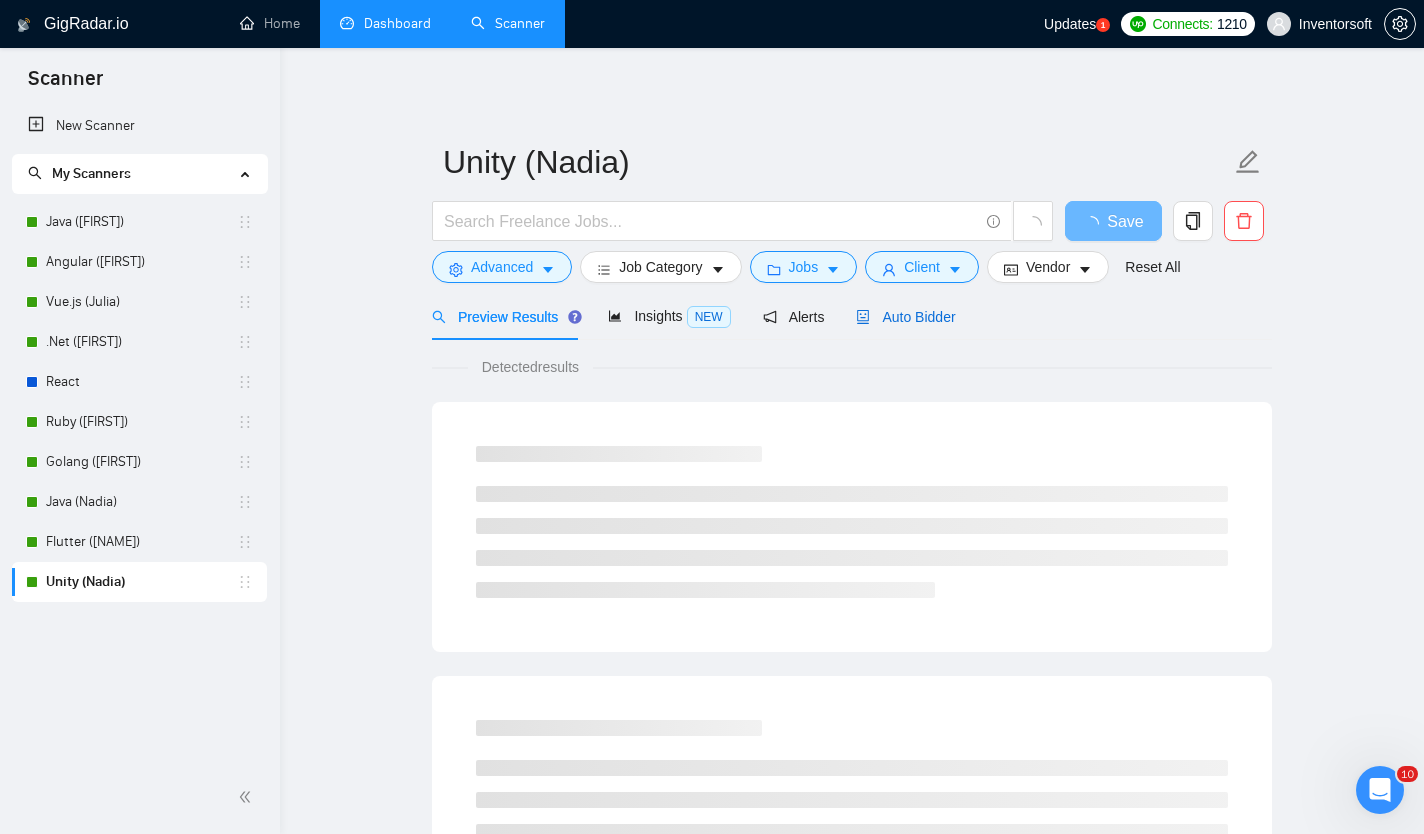 click on "Auto Bidder" at bounding box center [905, 317] 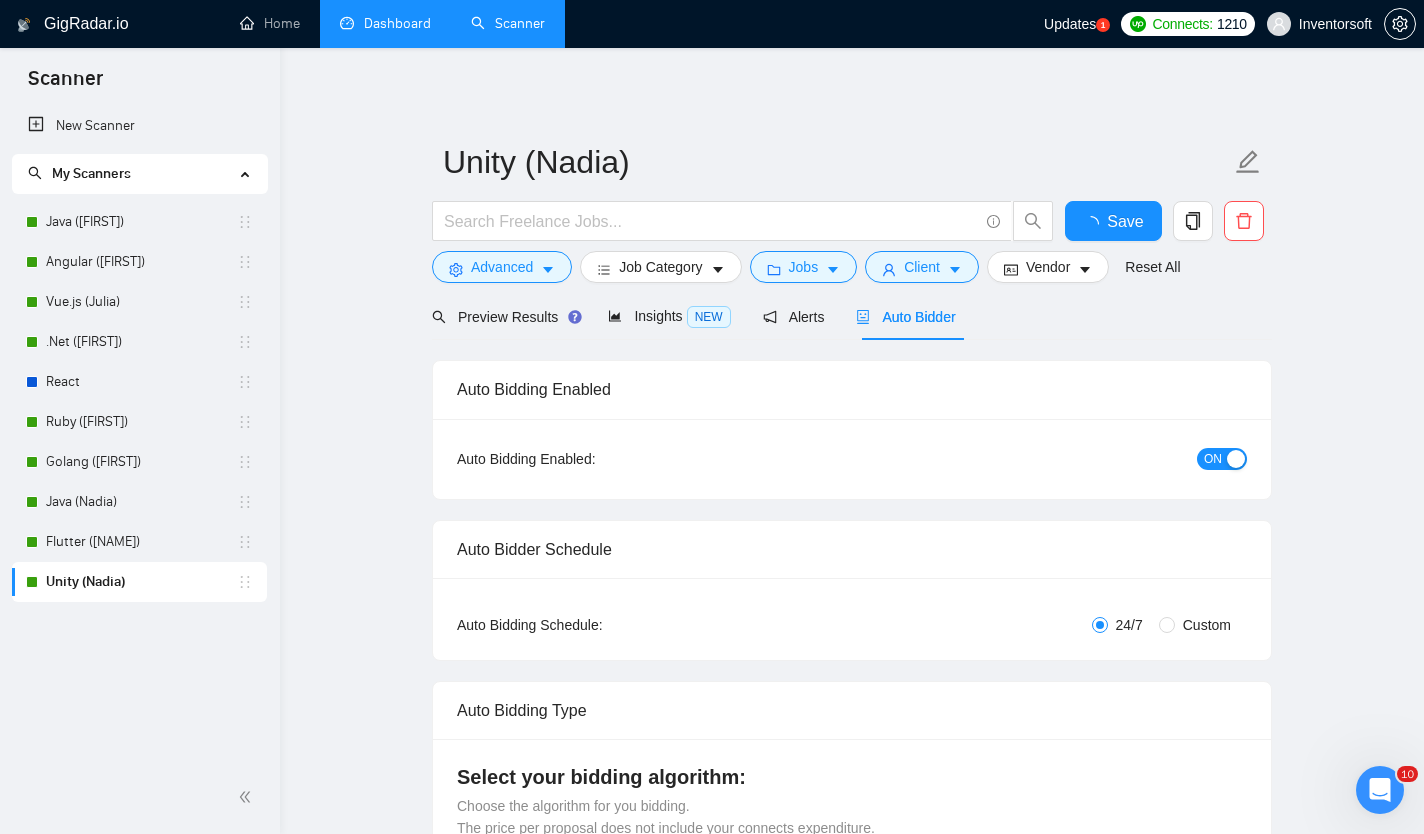 type 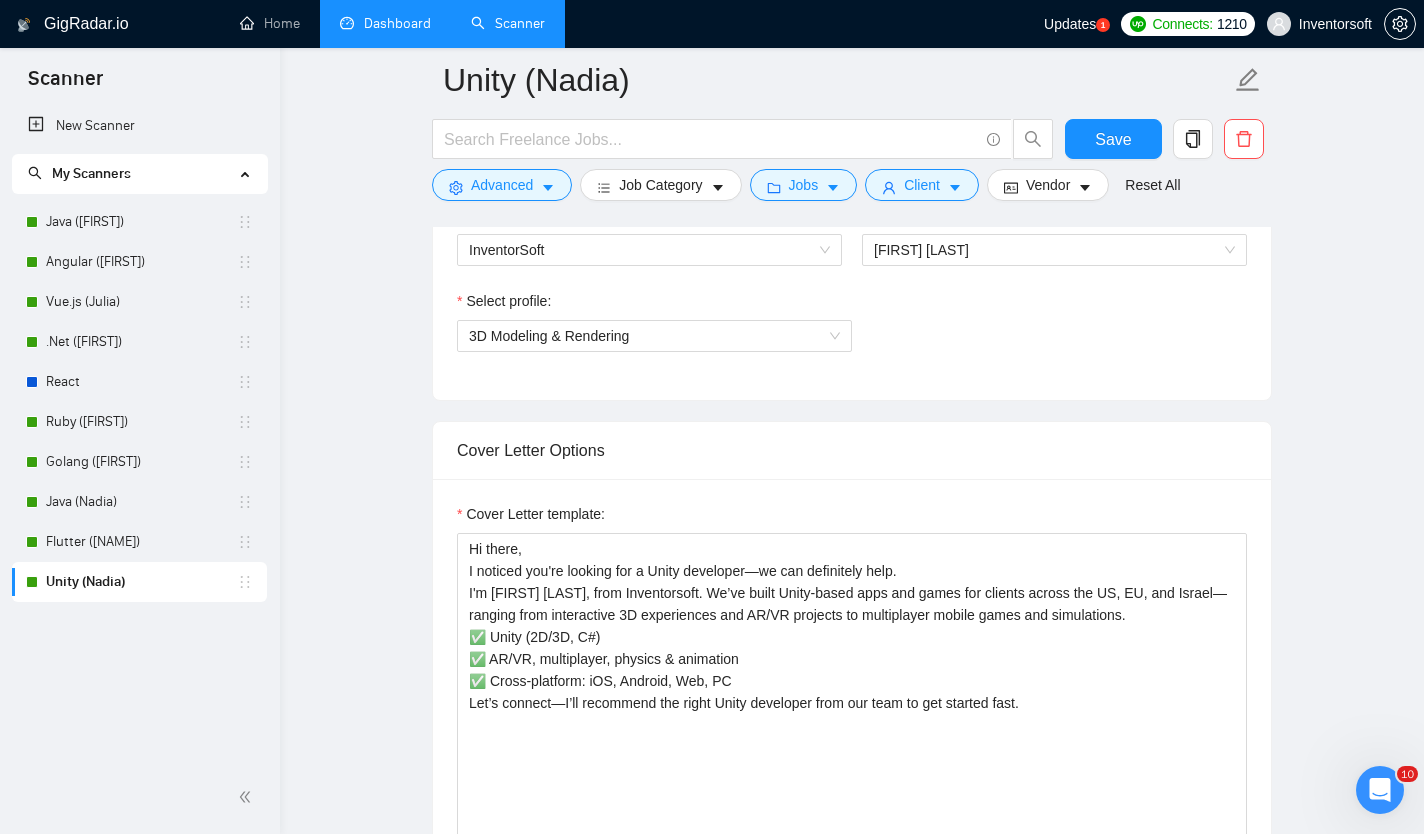 scroll, scrollTop: 1117, scrollLeft: 0, axis: vertical 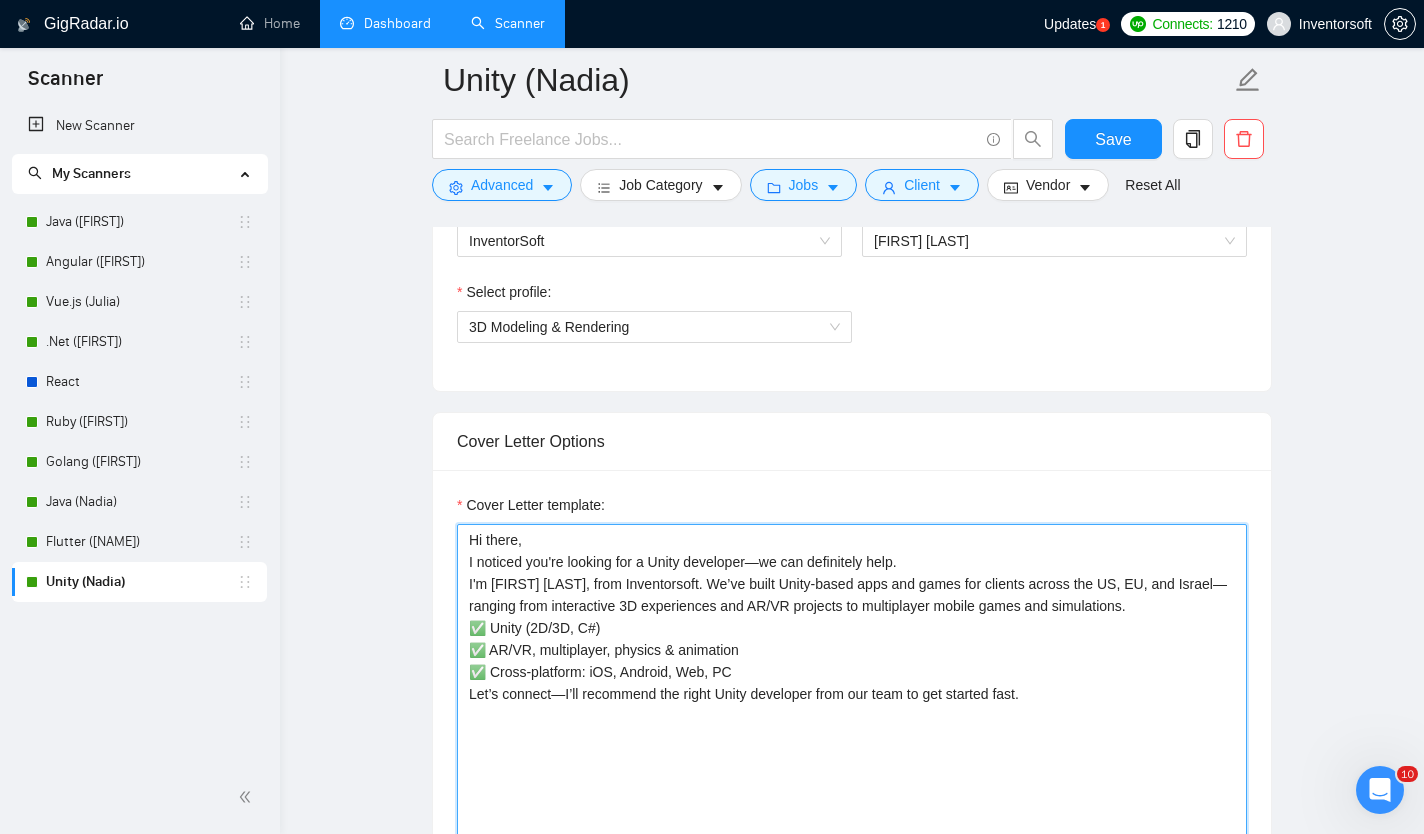 click on "Hi there,
I noticed you're looking for a Unity developer—we can definitely help.
I'm [FIRST] [LAST], from Inventorsoft. We’ve built Unity-based apps and games for clients across the US, EU, and Israel—ranging from interactive 3D experiences and AR/VR projects to multiplayer mobile games and simulations.
✅ Unity (2D/3D, C#)
✅ AR/VR, multiplayer, physics & animation
✅ Cross-platform: iOS, Android, Web, PC
Let’s connect—I’ll recommend the right Unity developer from our team to get started fast." at bounding box center [852, 749] 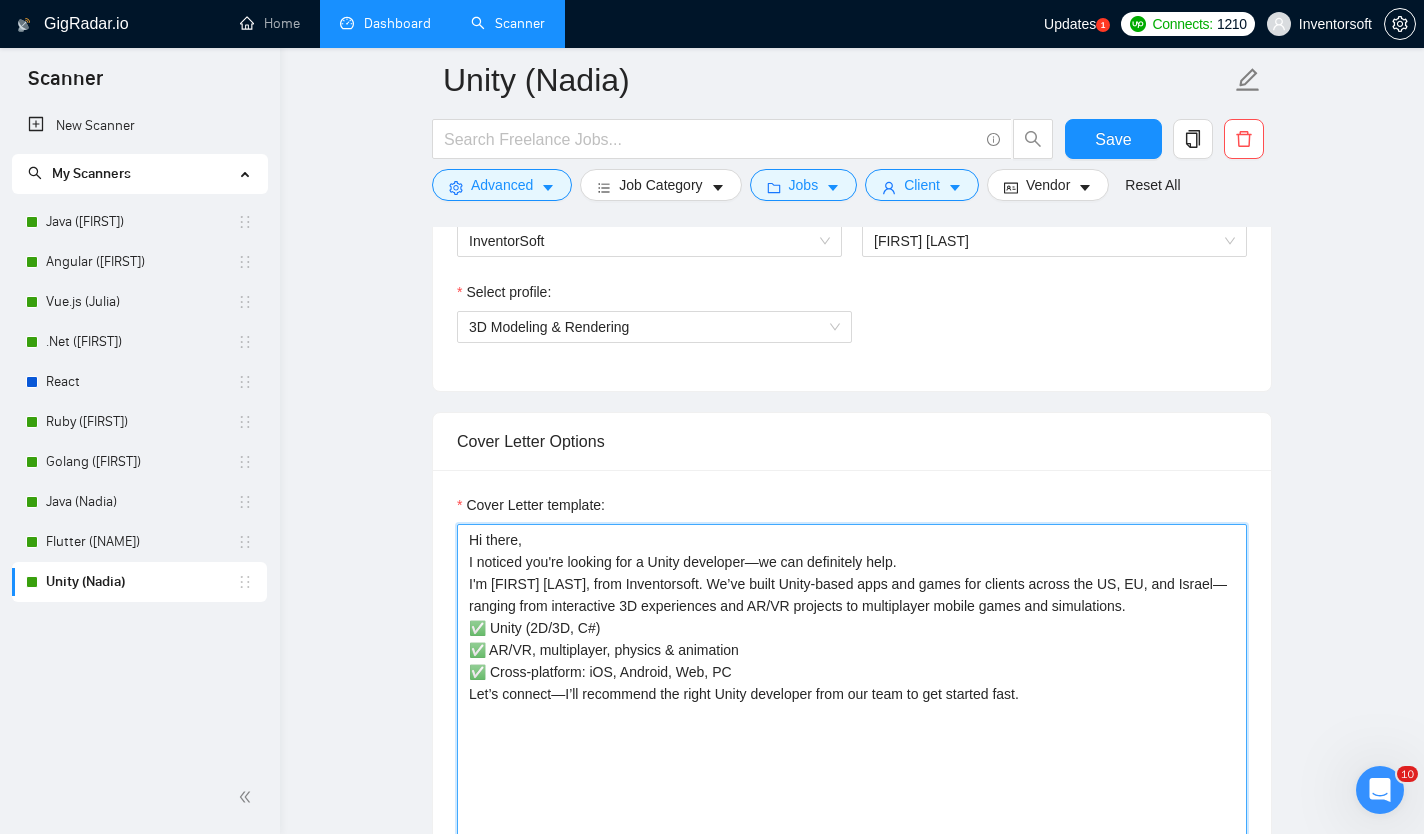 paste on ",
I have an excellent Unity developer with [NUMBER]+ years of experience ready to join your project immediately.
My team has delivered [NUMBER]+ web and mobile apps for global brands like Sony Music, DNV, and Ookla — across Fintech, Healthcare, and more.
I’m [FIRST] [LAST], Co-Founder of Inventorsoft. We specialize in Unity development for SaaS and enterprise companies. We have [NUMBER] developers on our team.
Please check the CV of one of the candidates and let me know if you think he is a good fit:
https://drive.google.com/file/d/[TEXT]/[TEXT]" 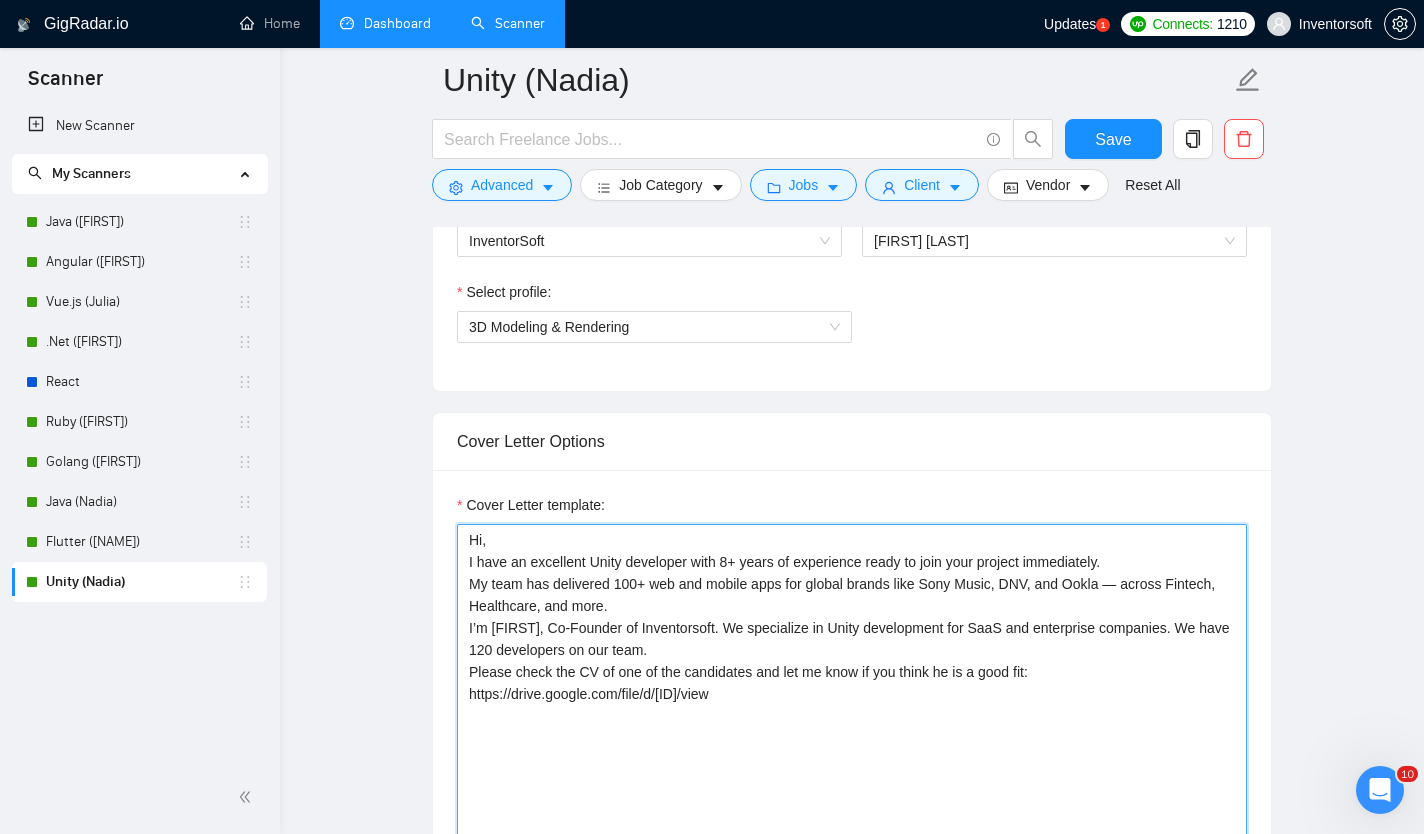 click on "Hi,
I have an excellent Unity developer with 8+ years of experience ready to join your project immediately.
My team has delivered 100+ web and mobile apps for global brands like Sony Music, DNV, and Ookla — across Fintech, Healthcare, and more.
I’m [FIRST], Co-Founder of Inventorsoft. We specialize in Unity development for SaaS and enterprise companies. We have 120 developers on our team.
Please check the CV of one of the candidates and let me know if you think he is a good fit:
https://drive.google.com/file/d/[ID]/view" at bounding box center (852, 749) 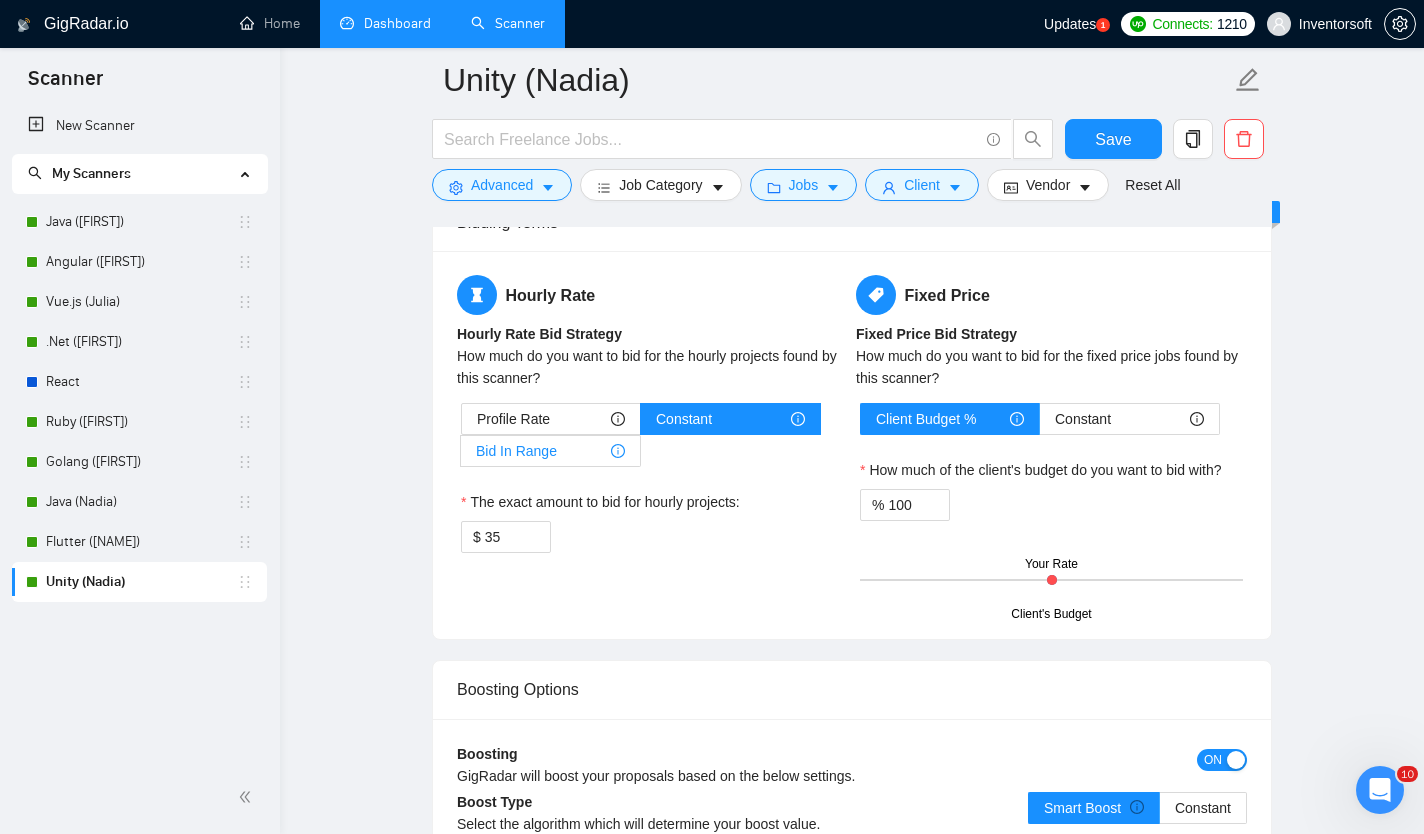 scroll, scrollTop: 2262, scrollLeft: 0, axis: vertical 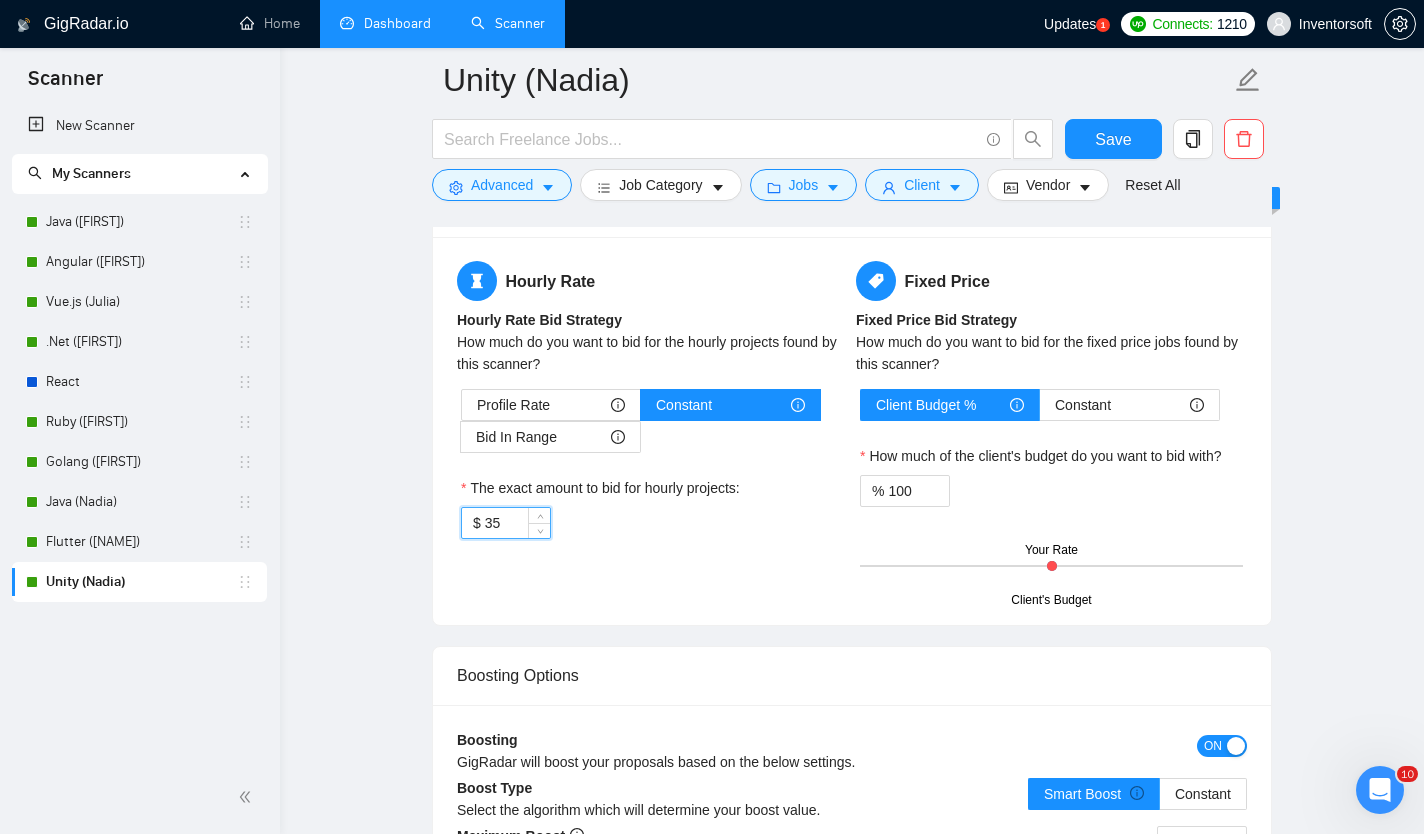 click on "35" at bounding box center (517, 523) 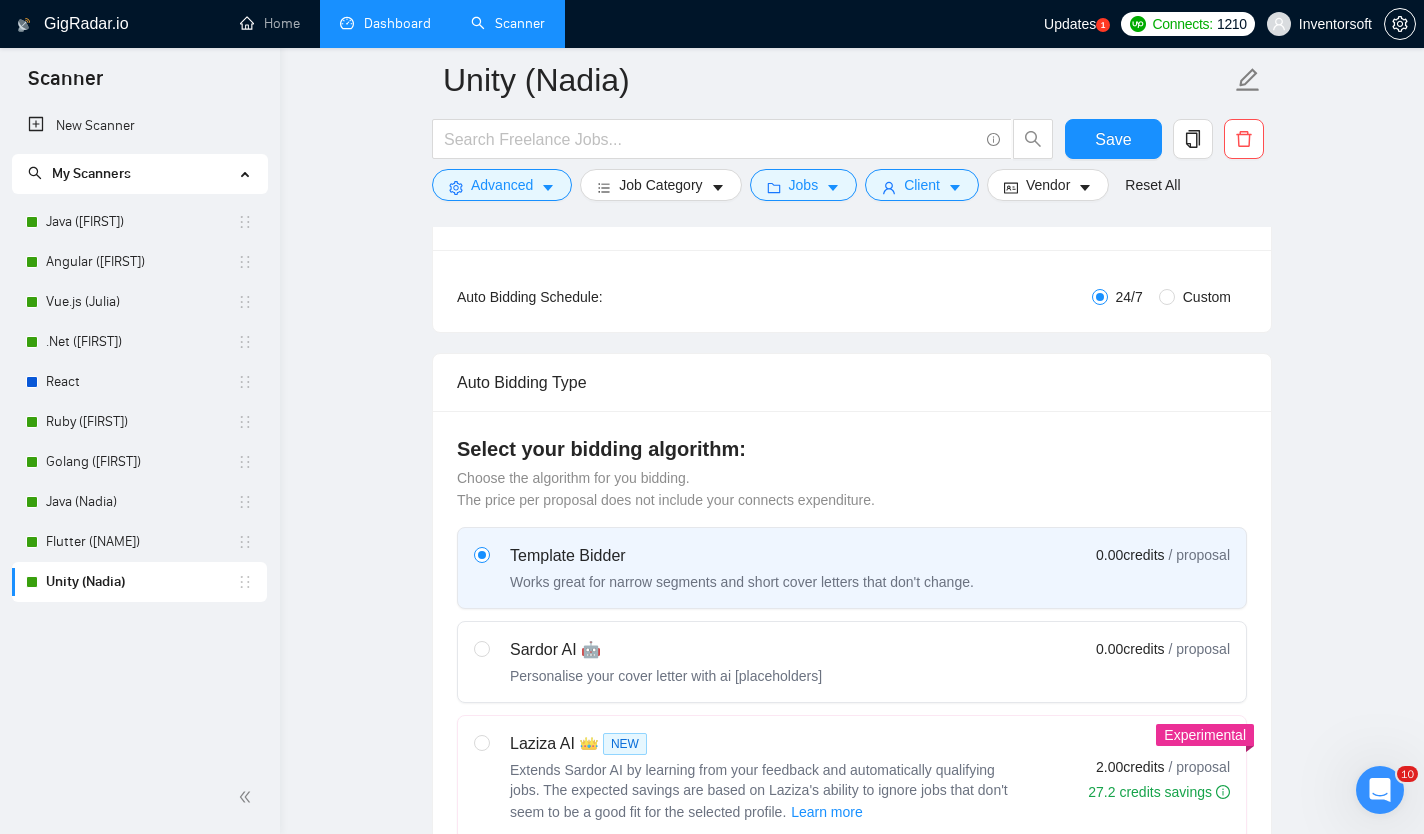 scroll, scrollTop: 0, scrollLeft: 0, axis: both 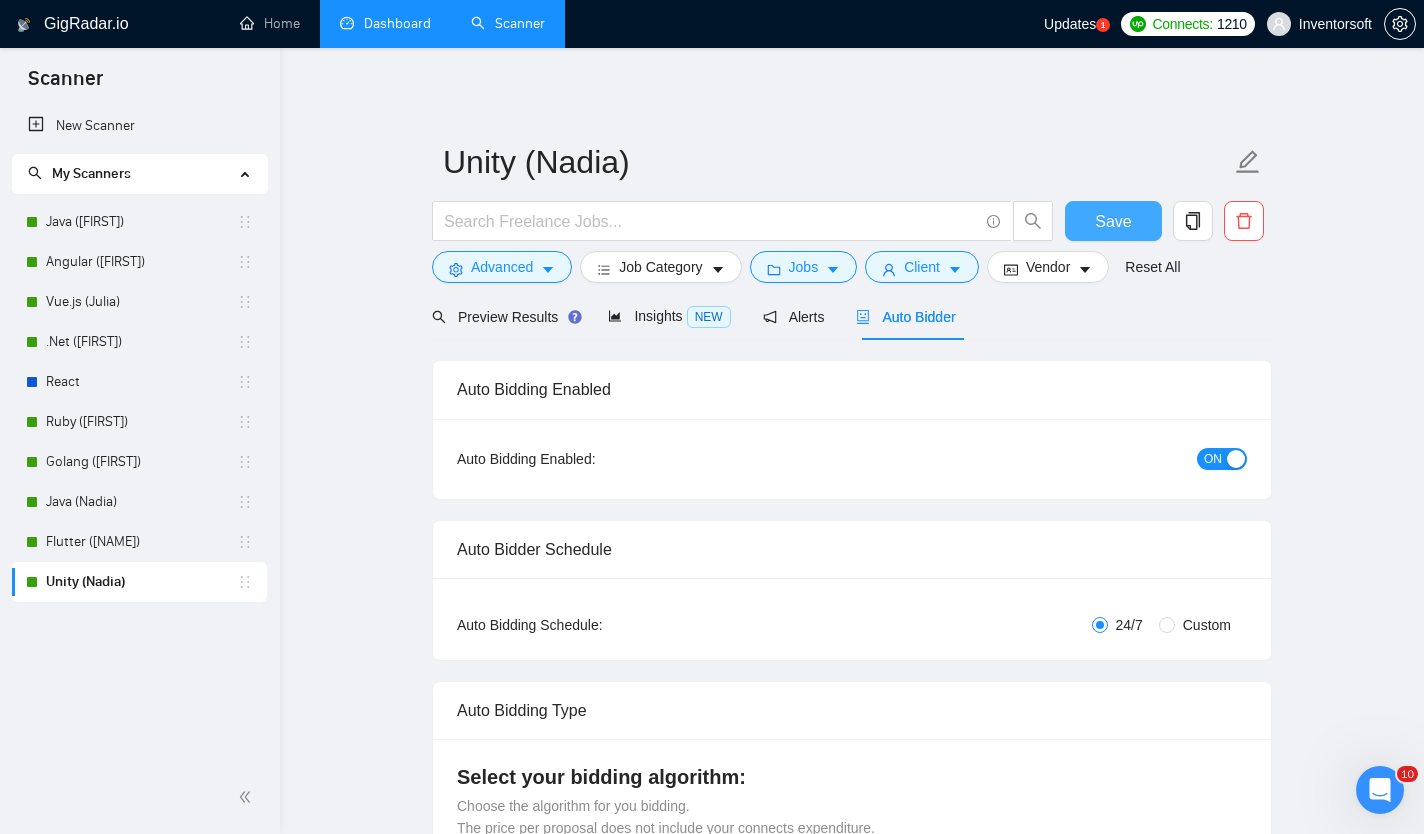 type on "38" 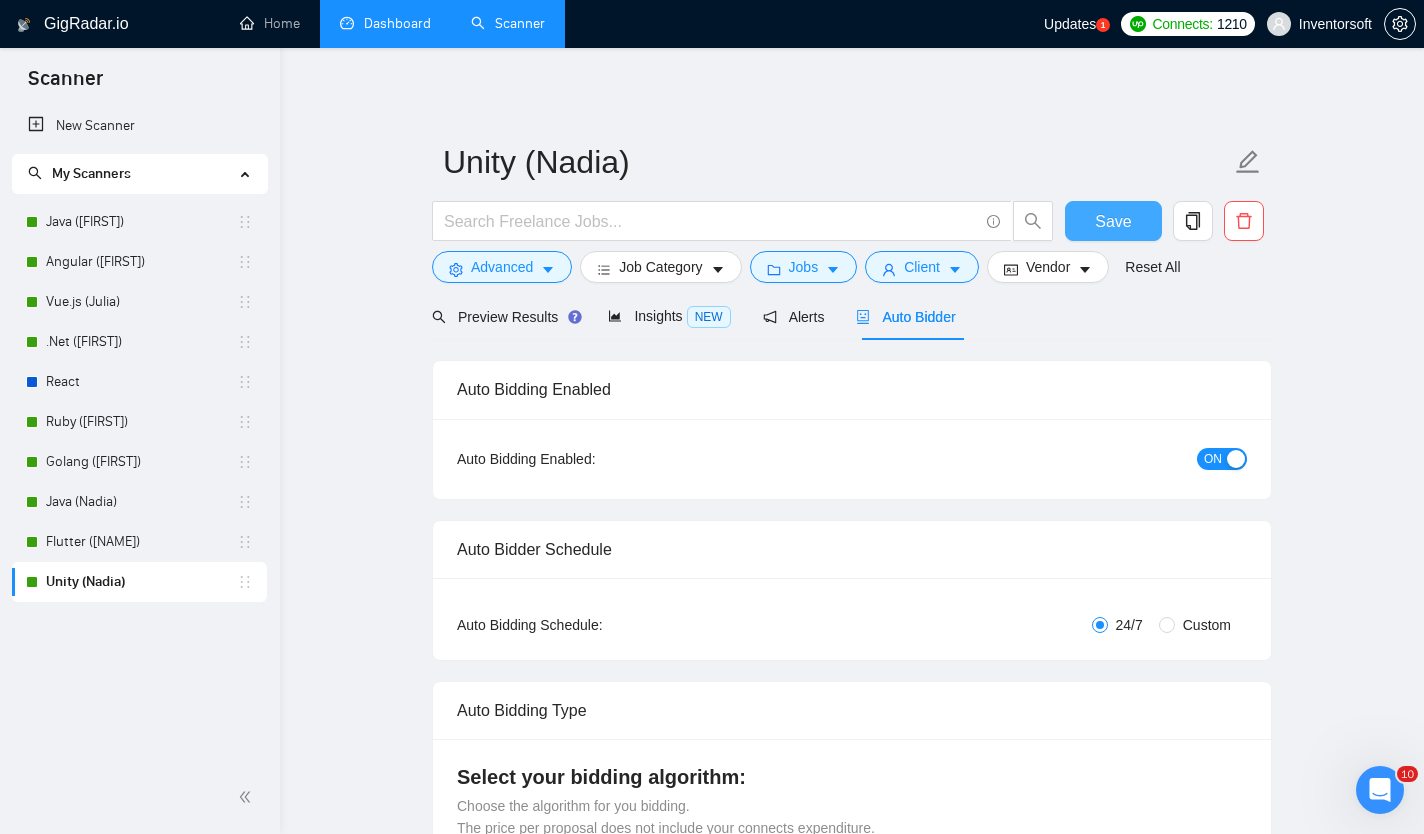 click on "Save" at bounding box center (1113, 221) 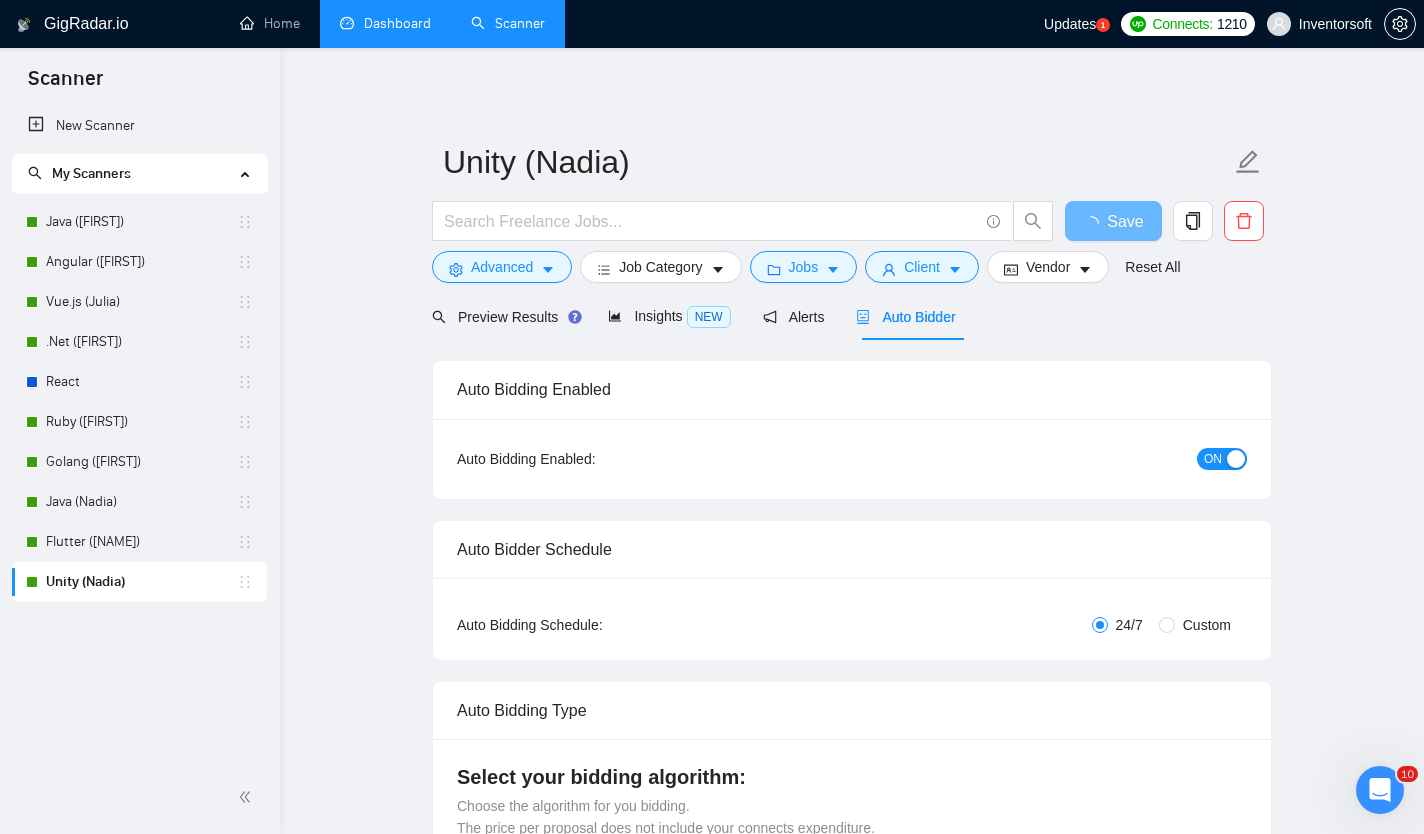 type 